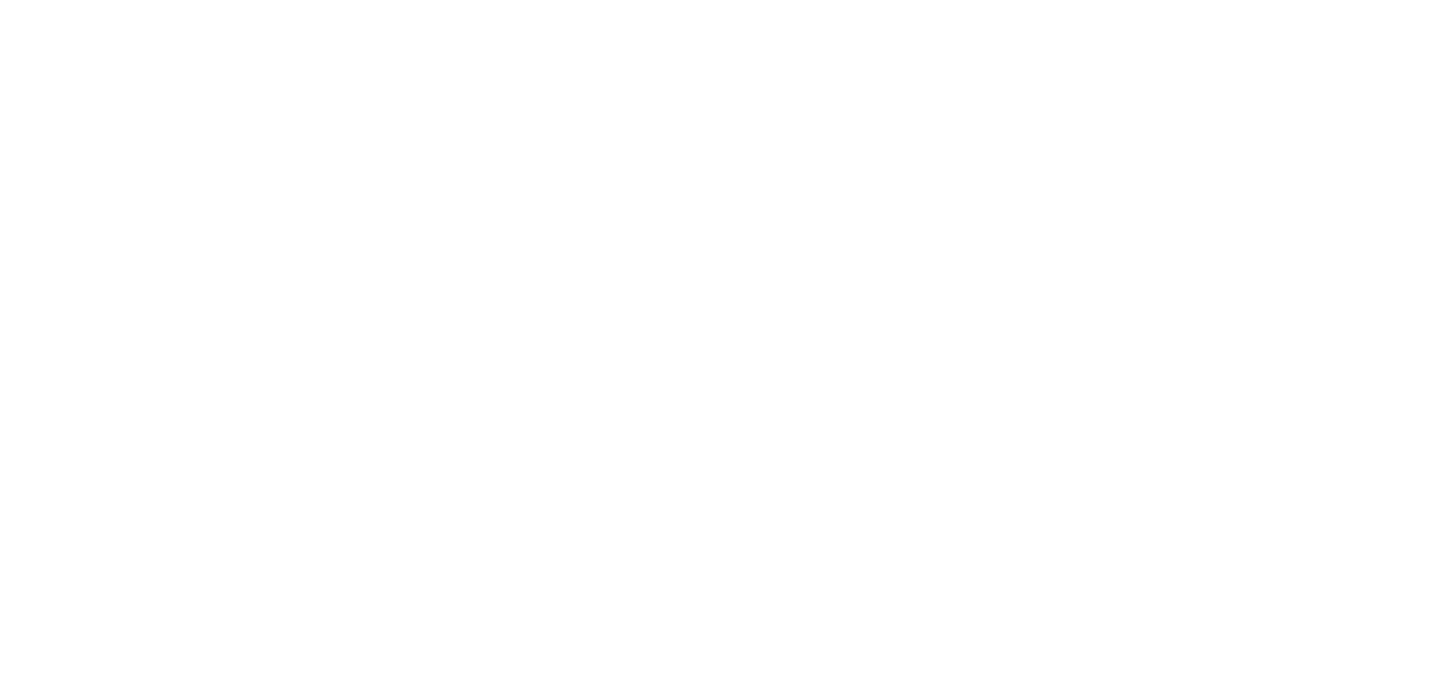 scroll, scrollTop: 0, scrollLeft: 0, axis: both 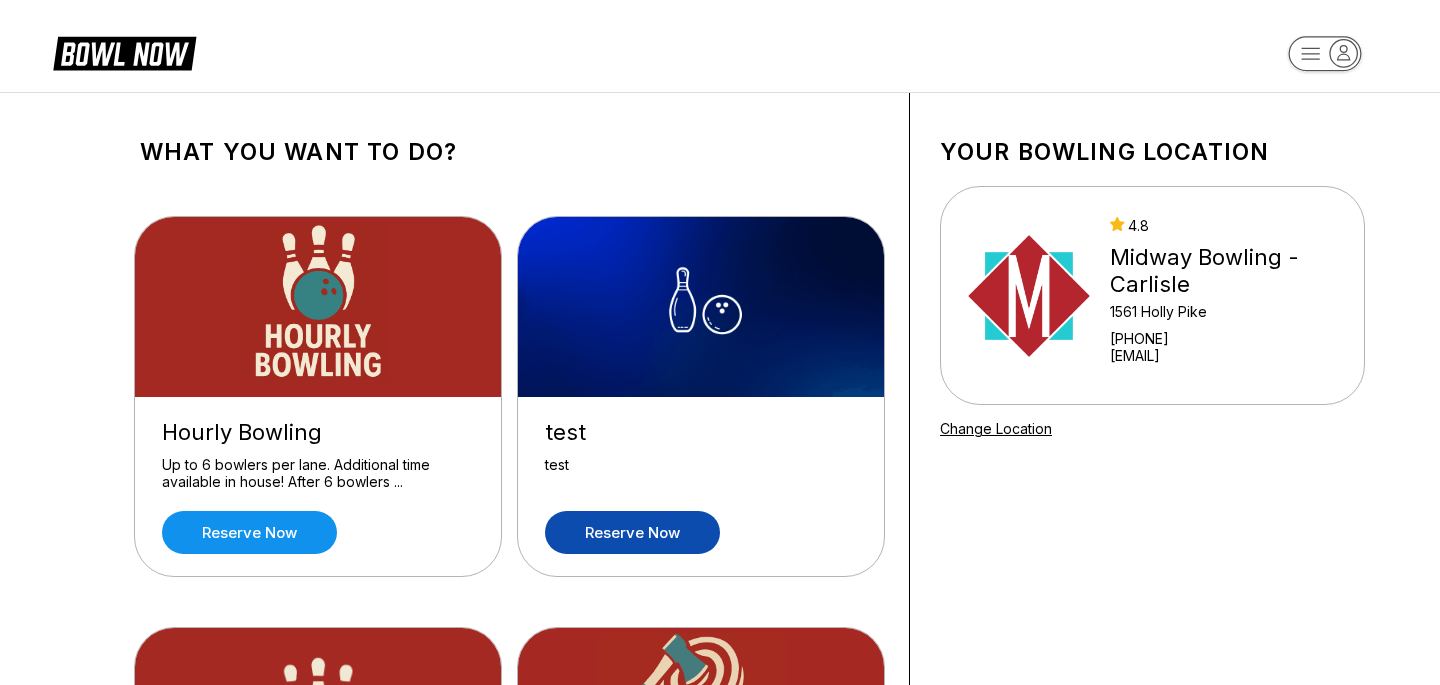 click on "Reserve now" at bounding box center (632, 532) 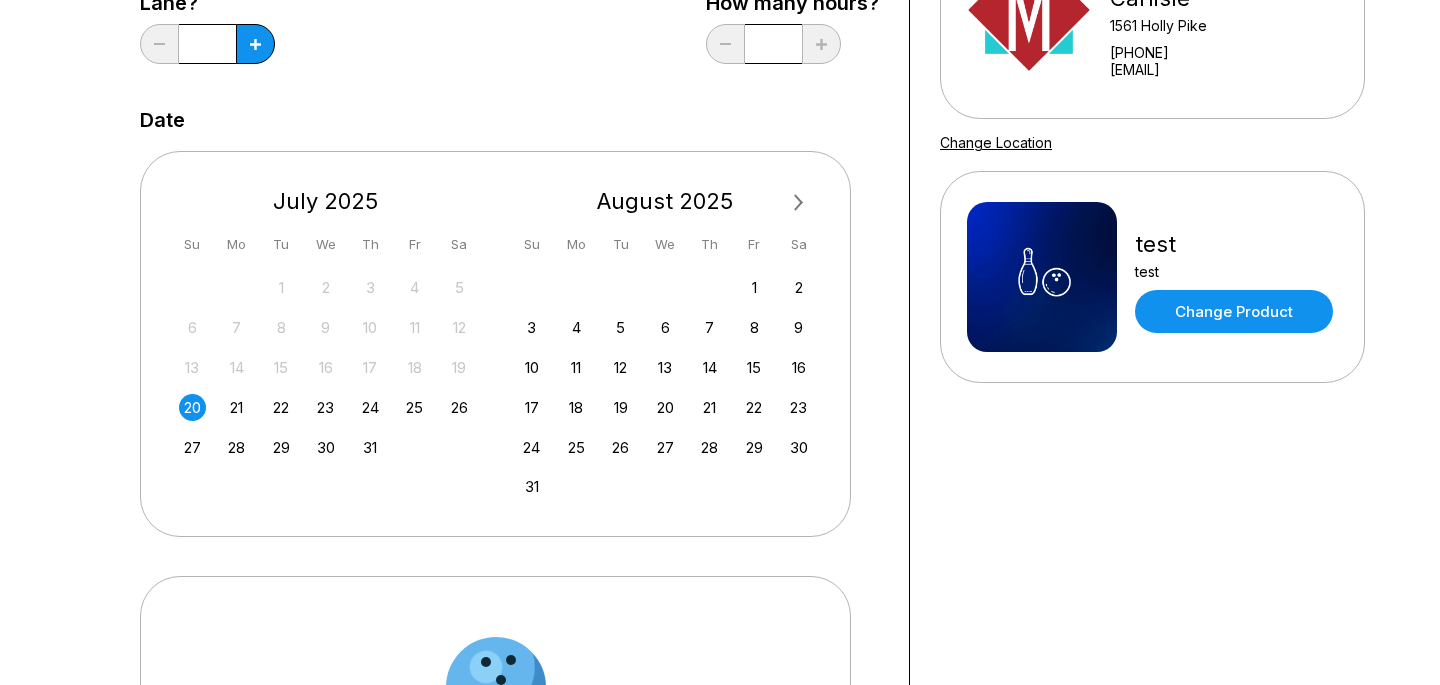 scroll, scrollTop: 425, scrollLeft: 0, axis: vertical 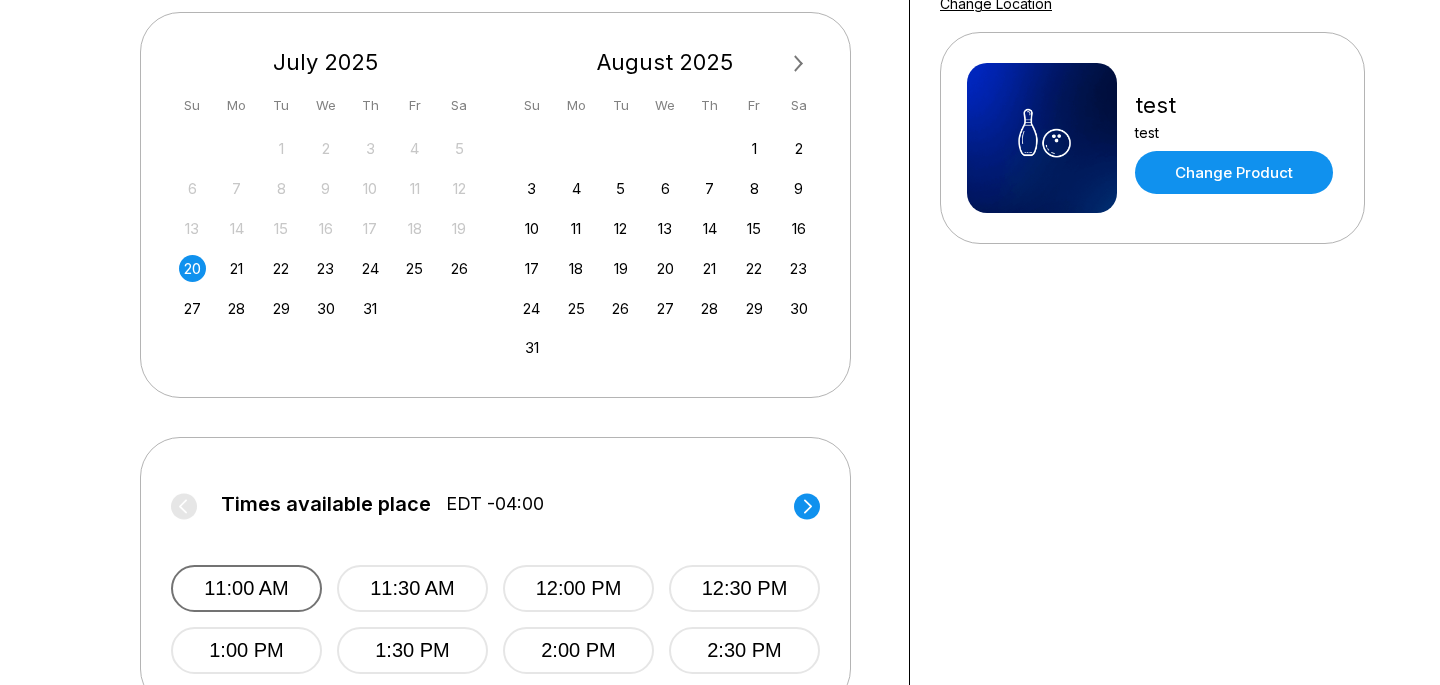 click on "11:00 AM" at bounding box center [246, 588] 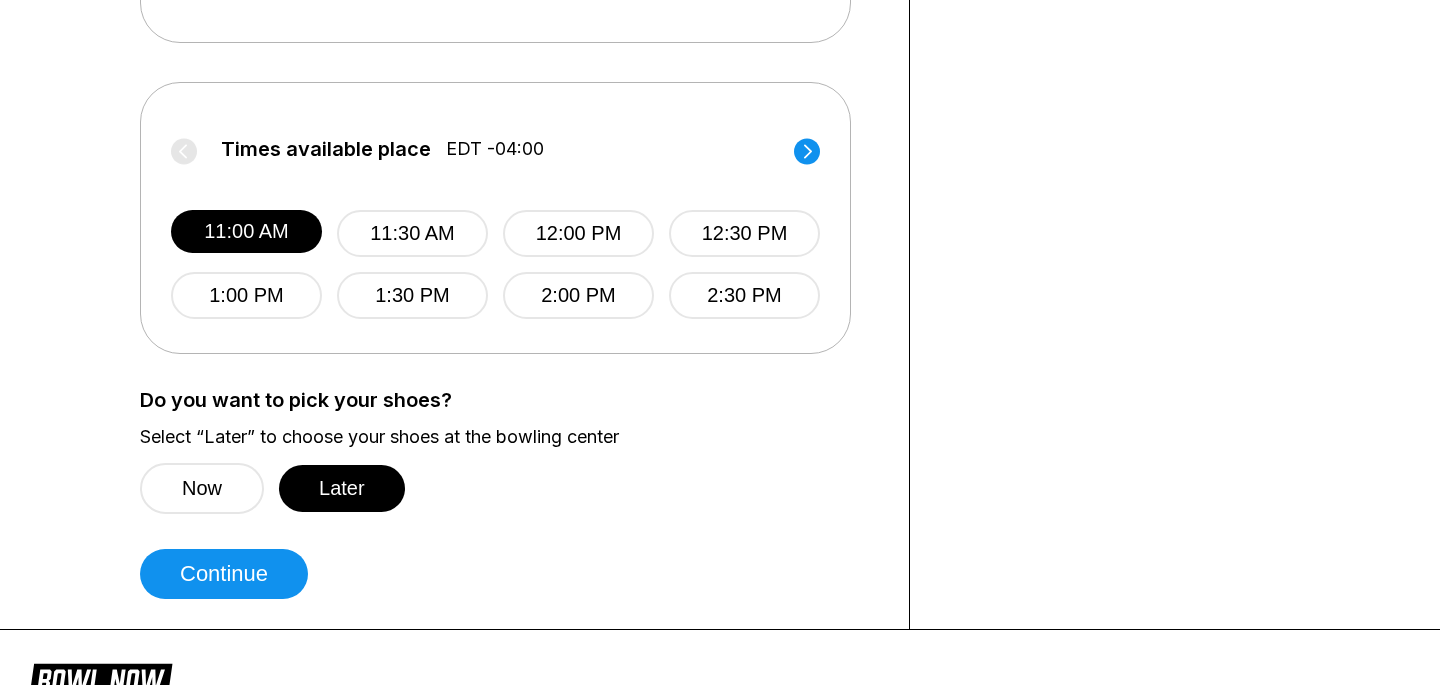 scroll, scrollTop: 804, scrollLeft: 0, axis: vertical 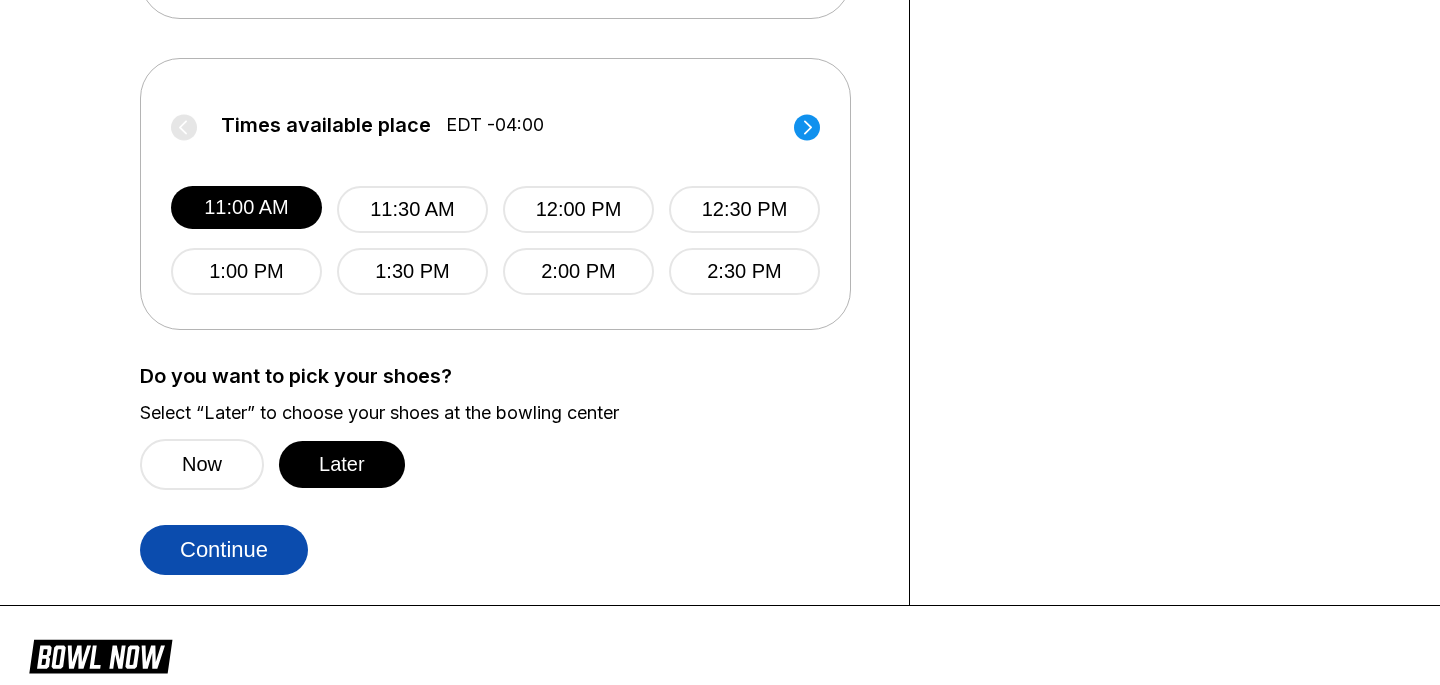 click on "Continue" at bounding box center [224, 550] 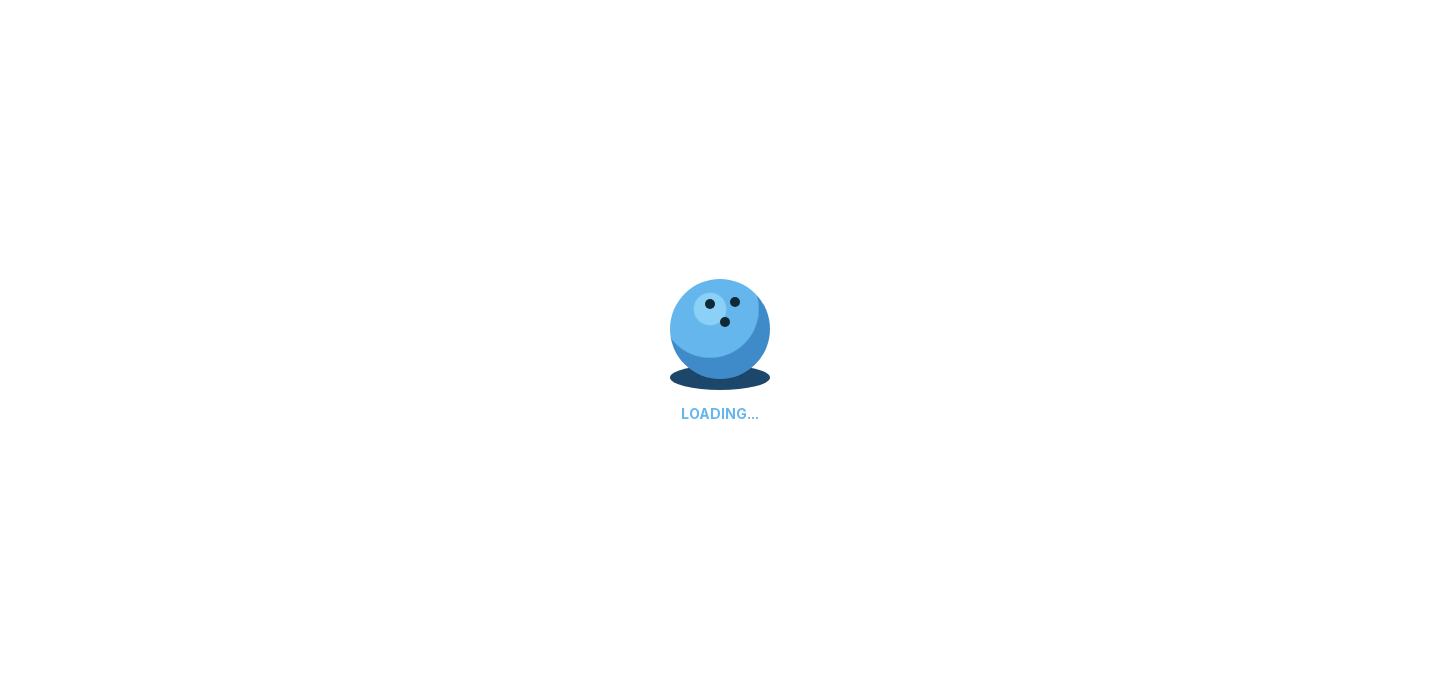 select on "**" 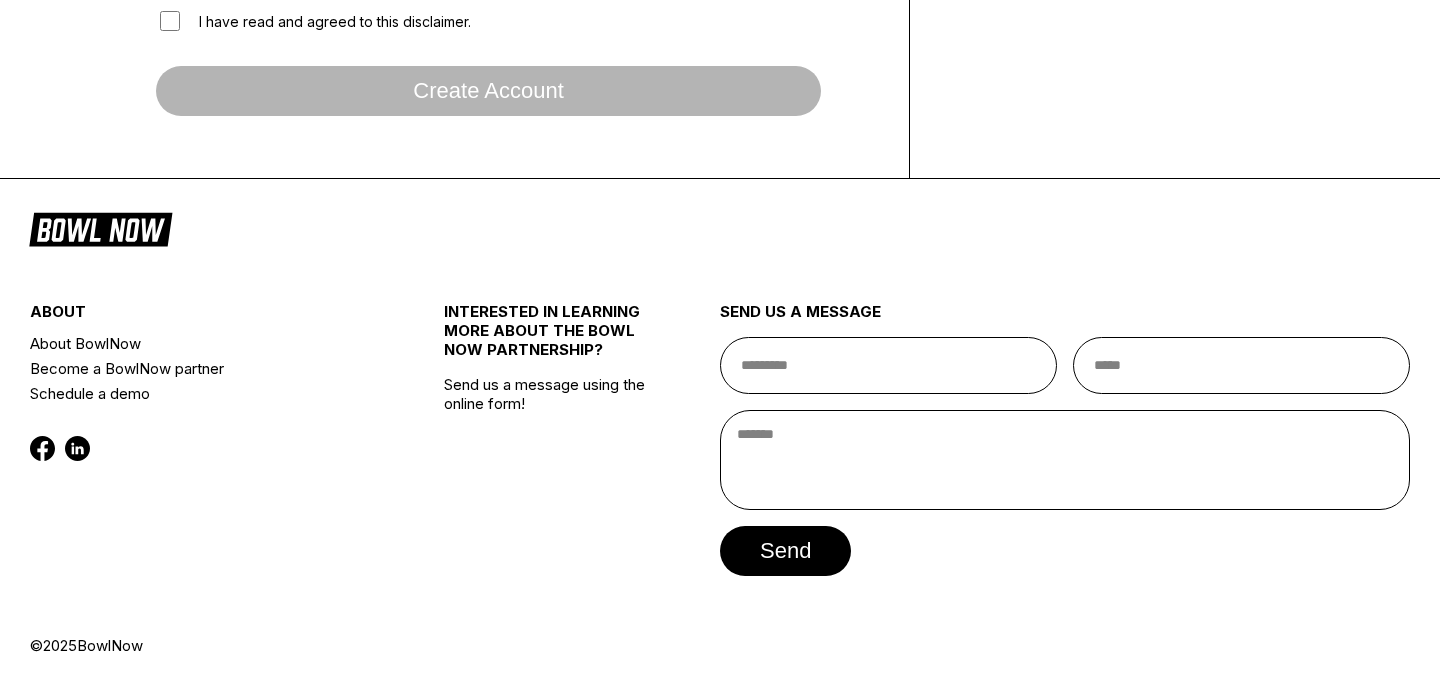 scroll, scrollTop: 0, scrollLeft: 0, axis: both 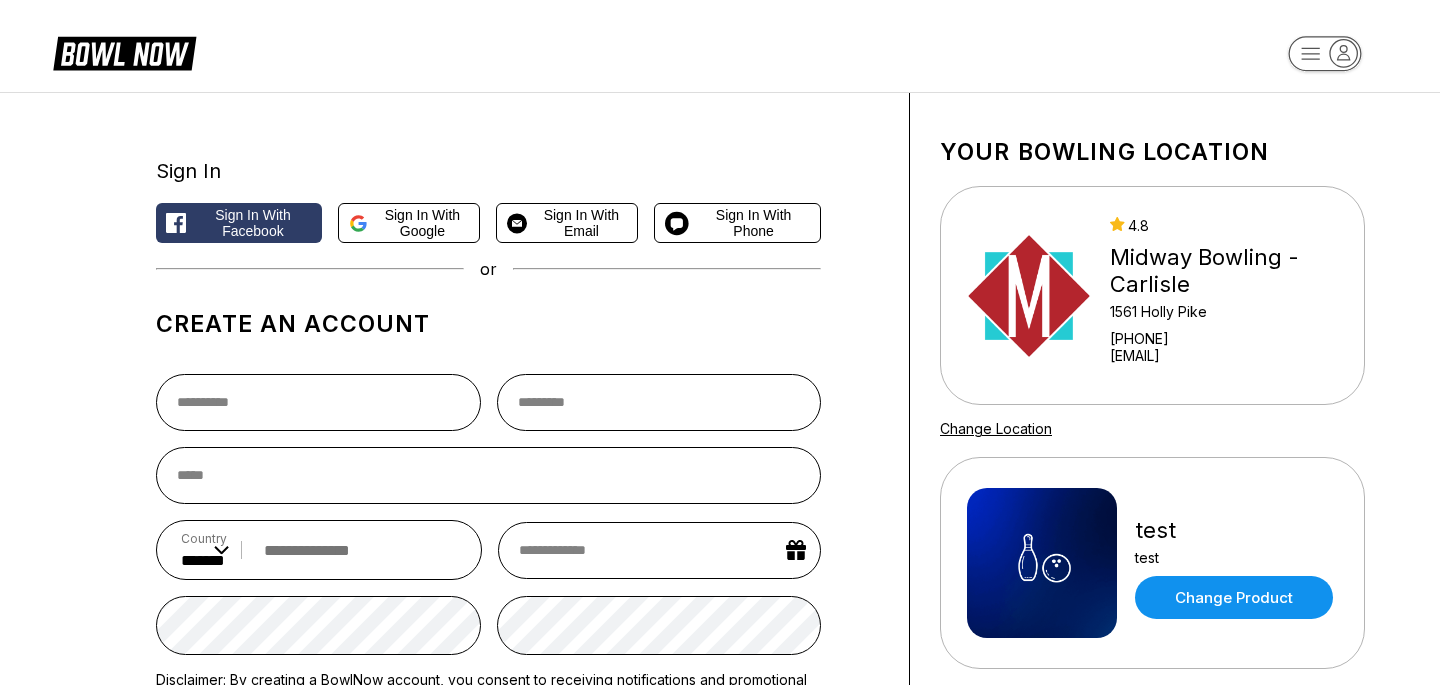 click on "Country ** * *** ** * *** ** * *** ** * ** ** * * ** * * ** * *** ** * *** ** * *** ** * ** ** * * ** * ** ** * ** ** * *** ** * *** ** * *** ** * *** ** * * ** * *** ** * ** ** * *** ** * *** ** * *** ** * *** ** * *** ** * *** ** * * ** * *** ** * *** ** * *** ** * ** ** * * ** * *** ** * *** ** * *** ** * *** ** * * ** * ** ** * *** ** * *** ** * *** ** * ** ** * *** ** * *** ** * ** ** * *** ** * ** ** * ** ** * *** ** * ** ** * *** ** * *** ** * ** ** * *** ** * *** ** * ** ** * *** ** * ** ** * * ** * * ** * *** ** * *** ** * *** ** * ** ** * *** ** * *** ** * ** ** * *** ** * *** ** * *** ** * *** ** * *** ** * *** ** * ** ** * *** ** * ** ** * * ** * *** ** * *** ** * ** ** * *** ** * *** ** * *** ** * *** ** * *** ** * *** ** * *** ** * ** ** * *** ** * * ** * *** ** * *** ** * *** ** * *** ** * *** ** * *** ** * ** ** * ** ** * *** ** * *** ** * ** ** * ** ** * *** ** * *** ** * ** ** * *** ** * ** ** * ** ** * * ** * *** ** * ** ** * *** ** * *** ** * *** ** * *** ** * *** ** * * ** * *** ** * ** *" at bounding box center (488, 610) 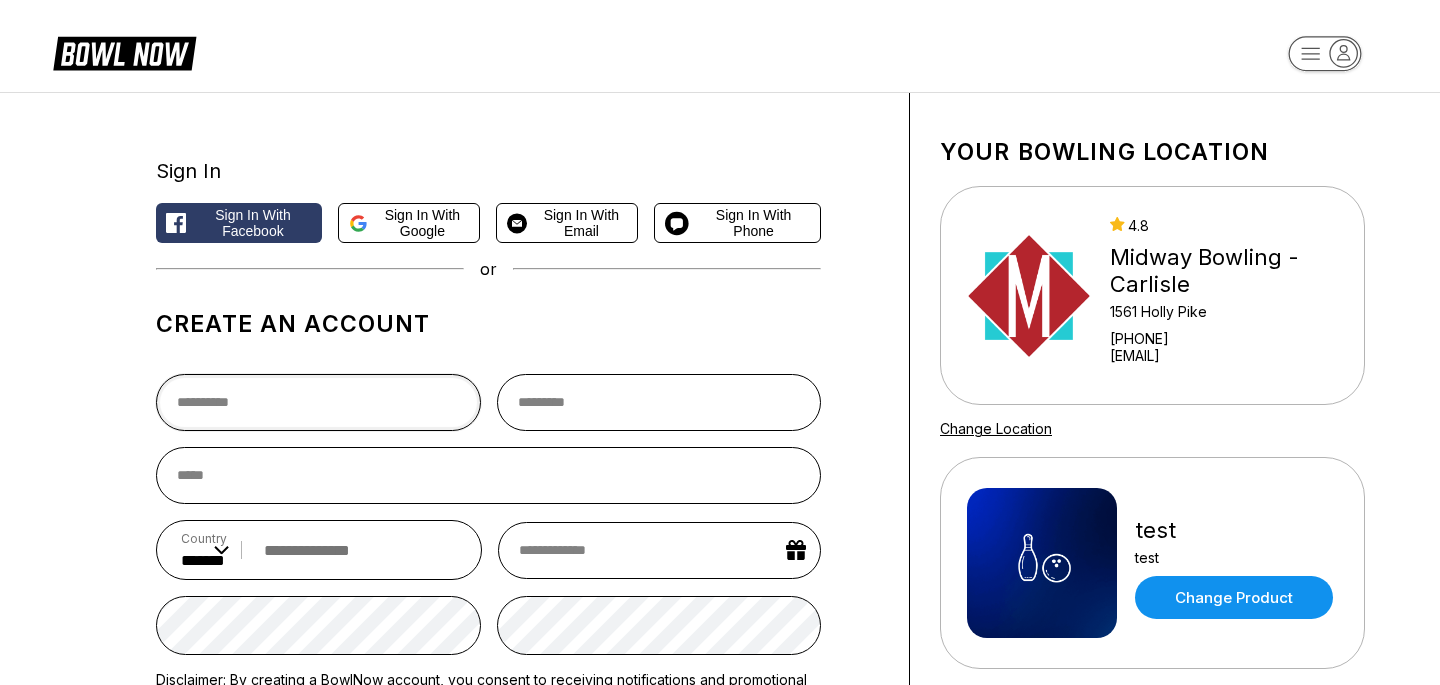 click at bounding box center (318, 402) 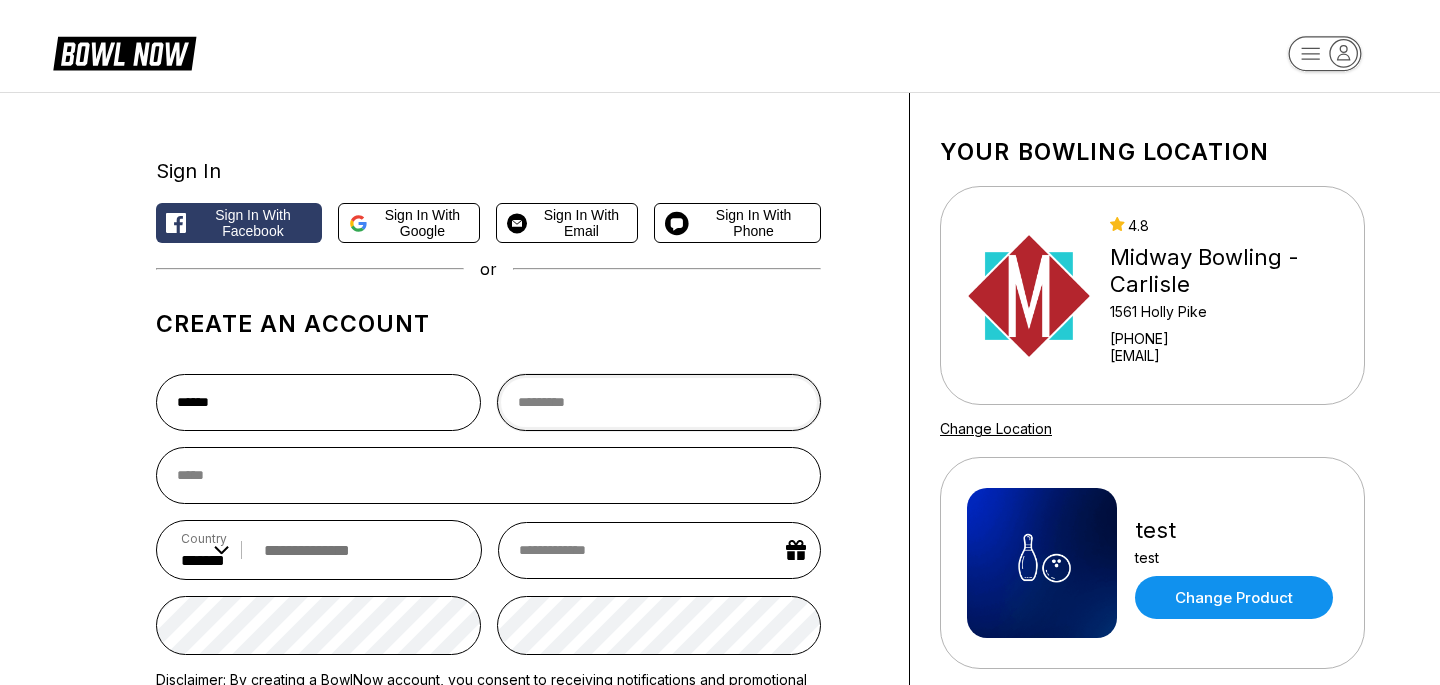 type on "******" 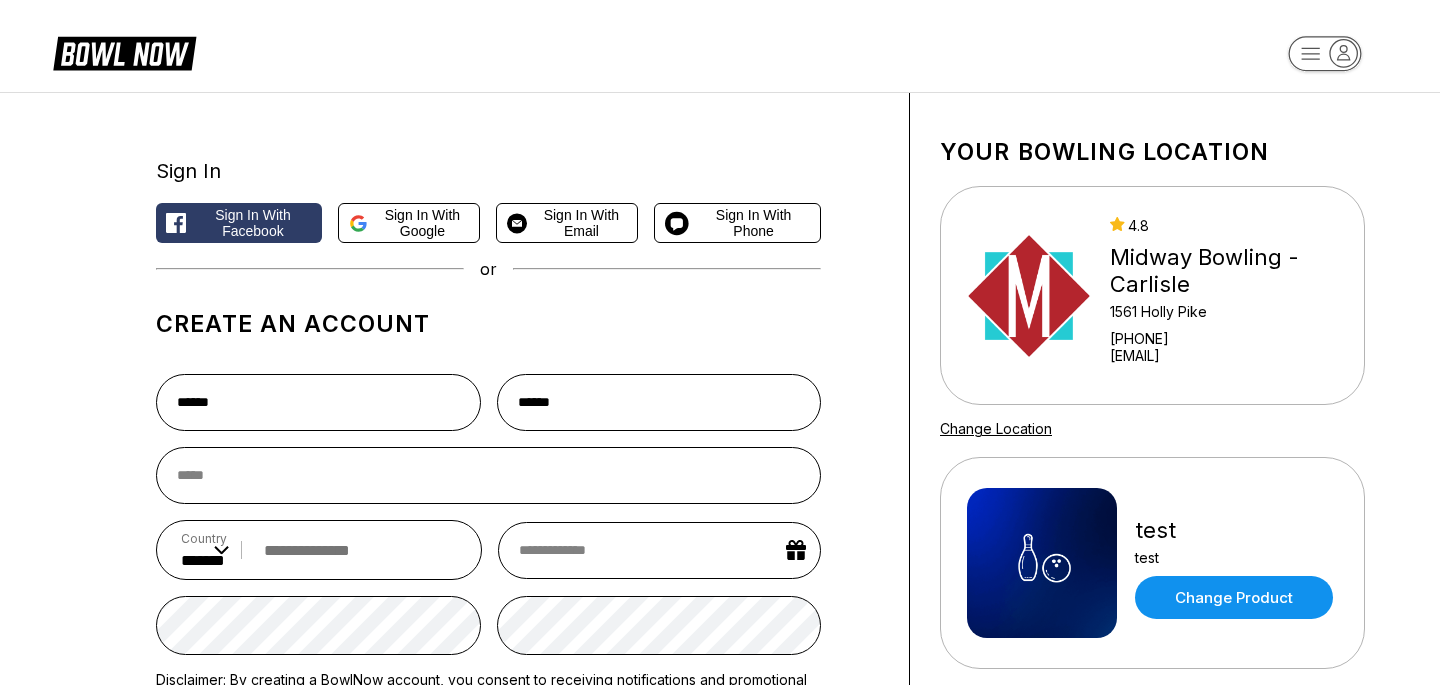 type on "**********" 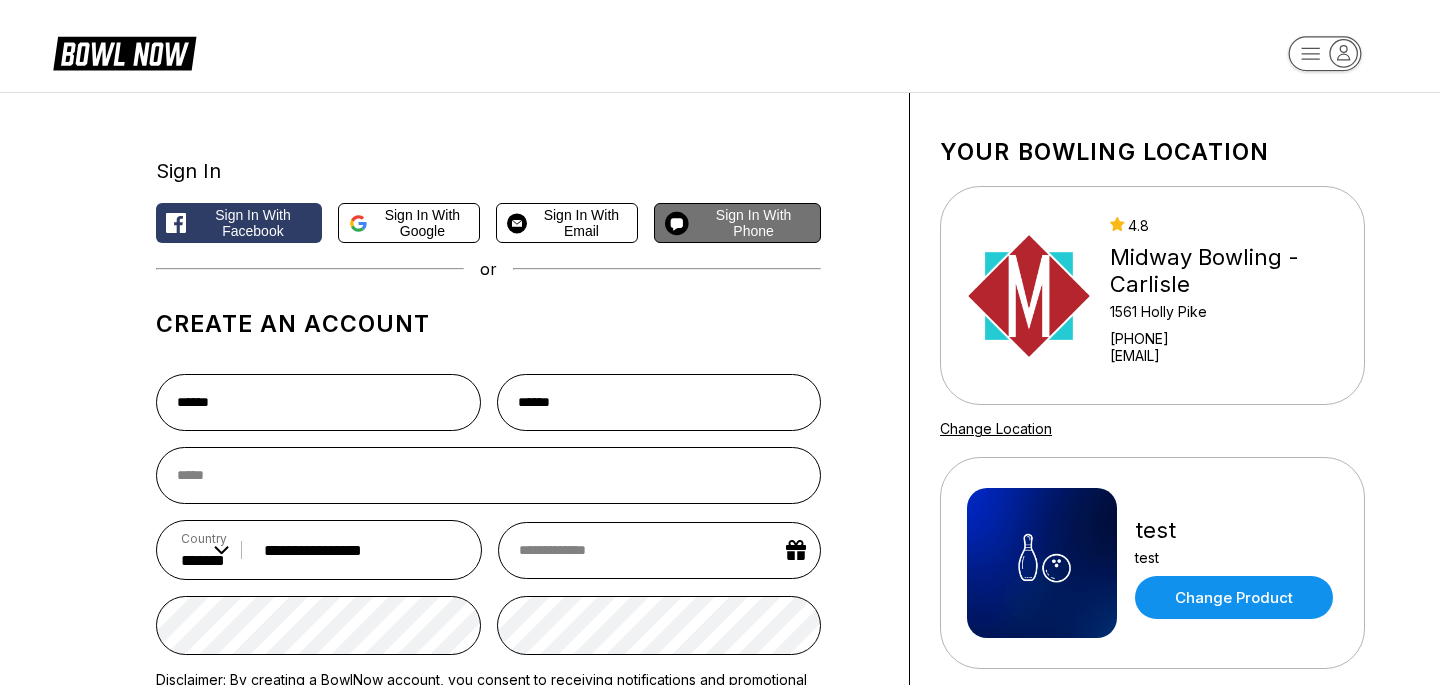 click on "Sign in with Phone" at bounding box center (753, 223) 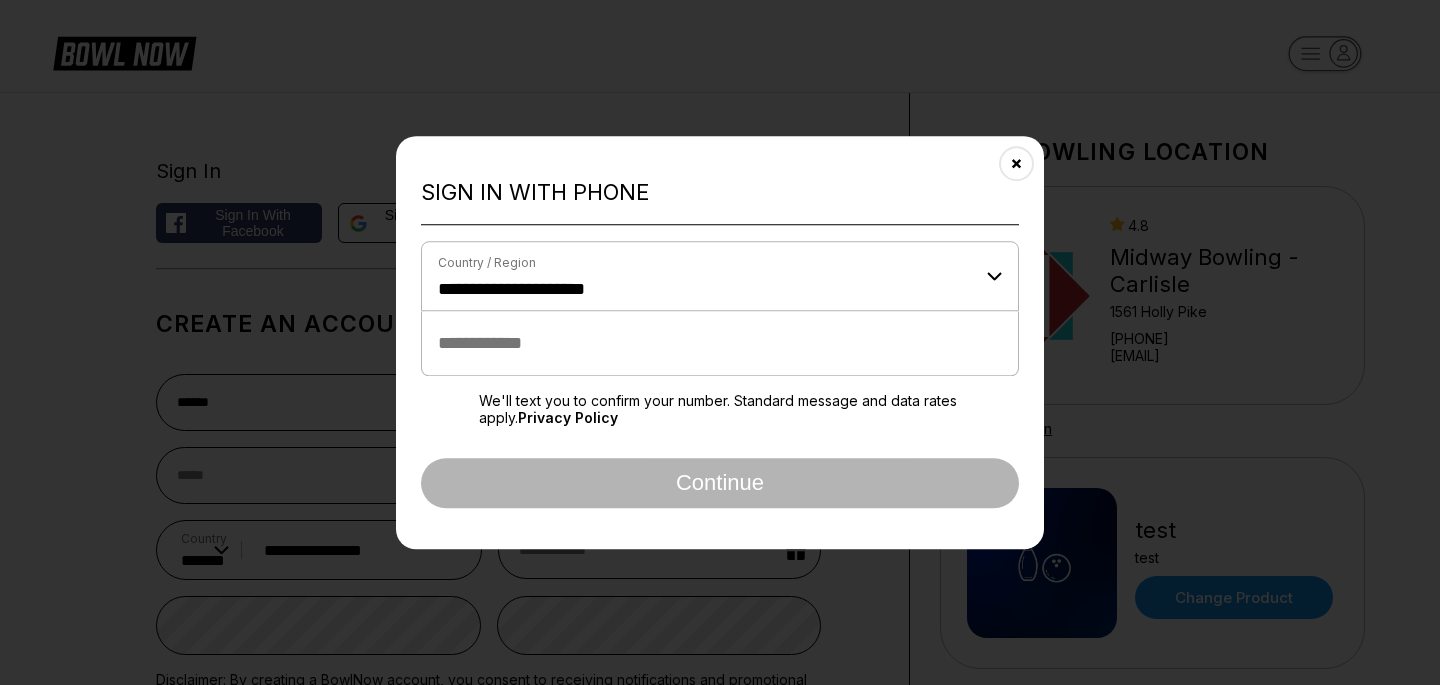 click at bounding box center (720, 343) 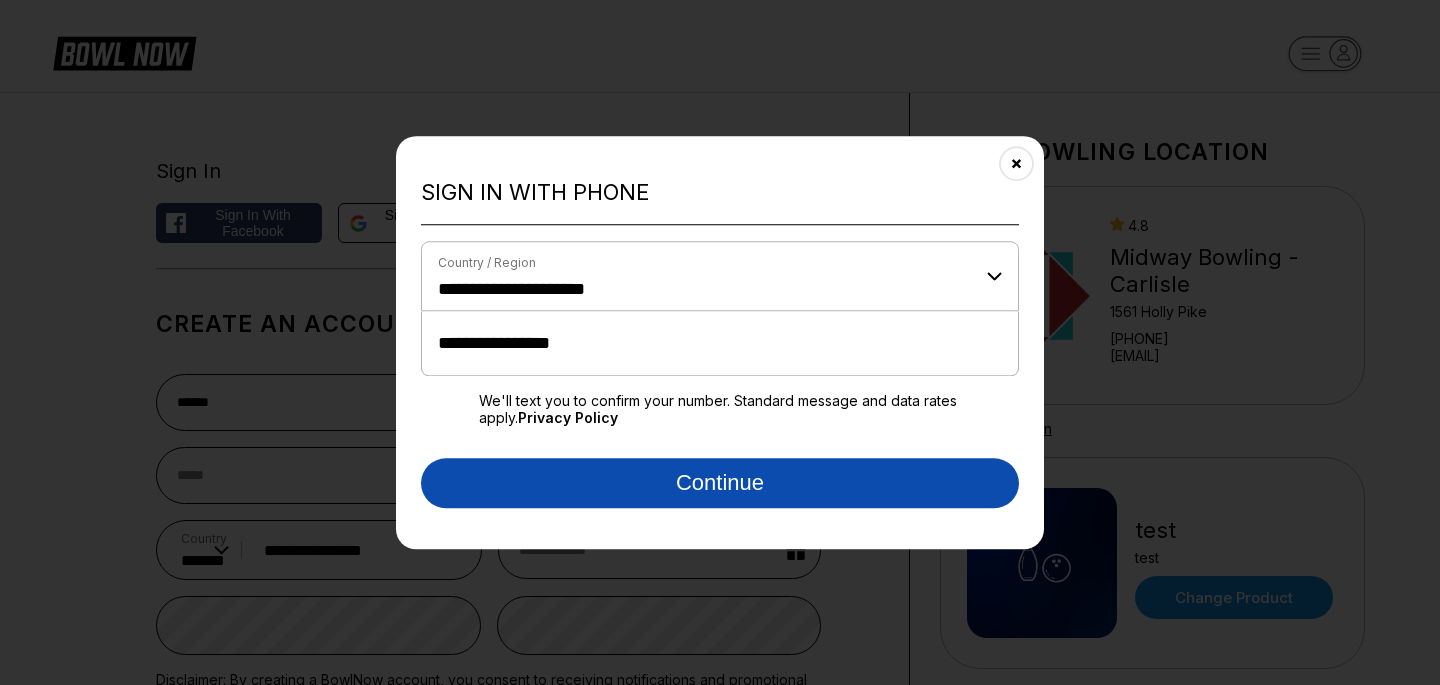 click on "Continue" at bounding box center [720, 483] 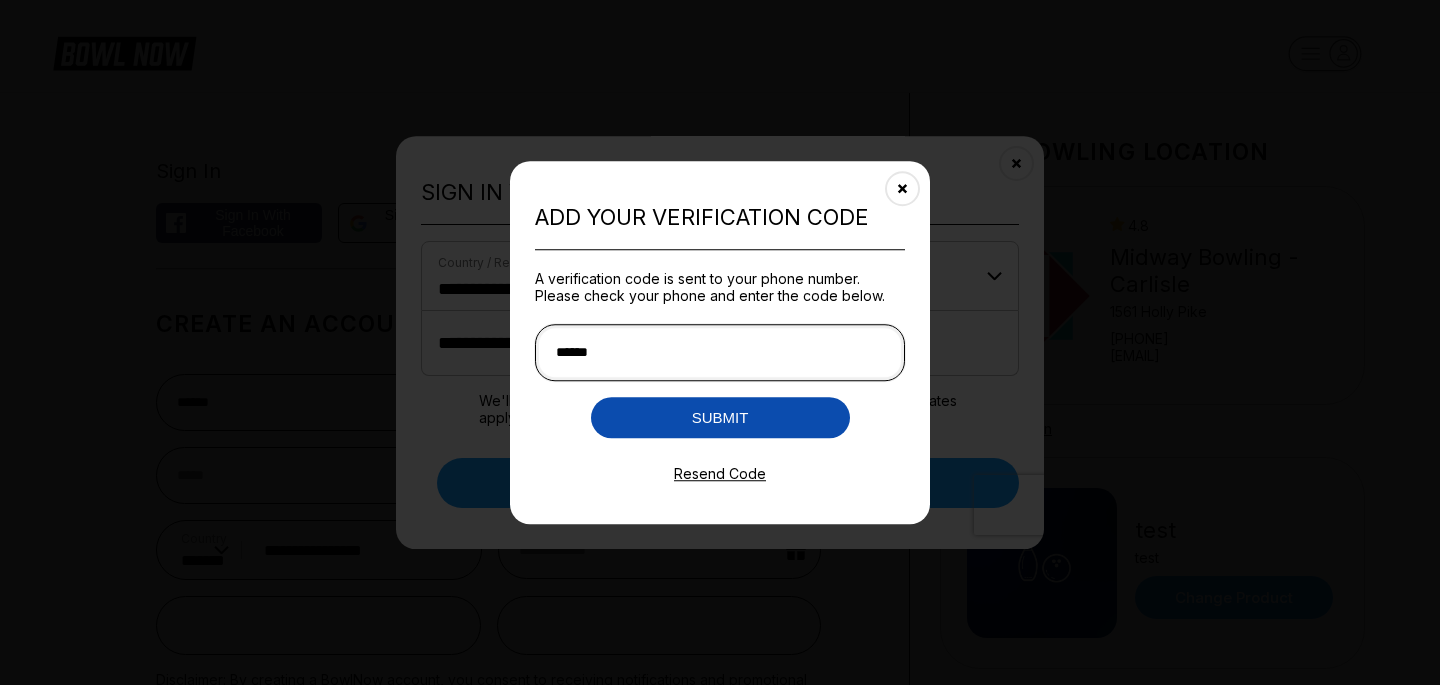 type on "******" 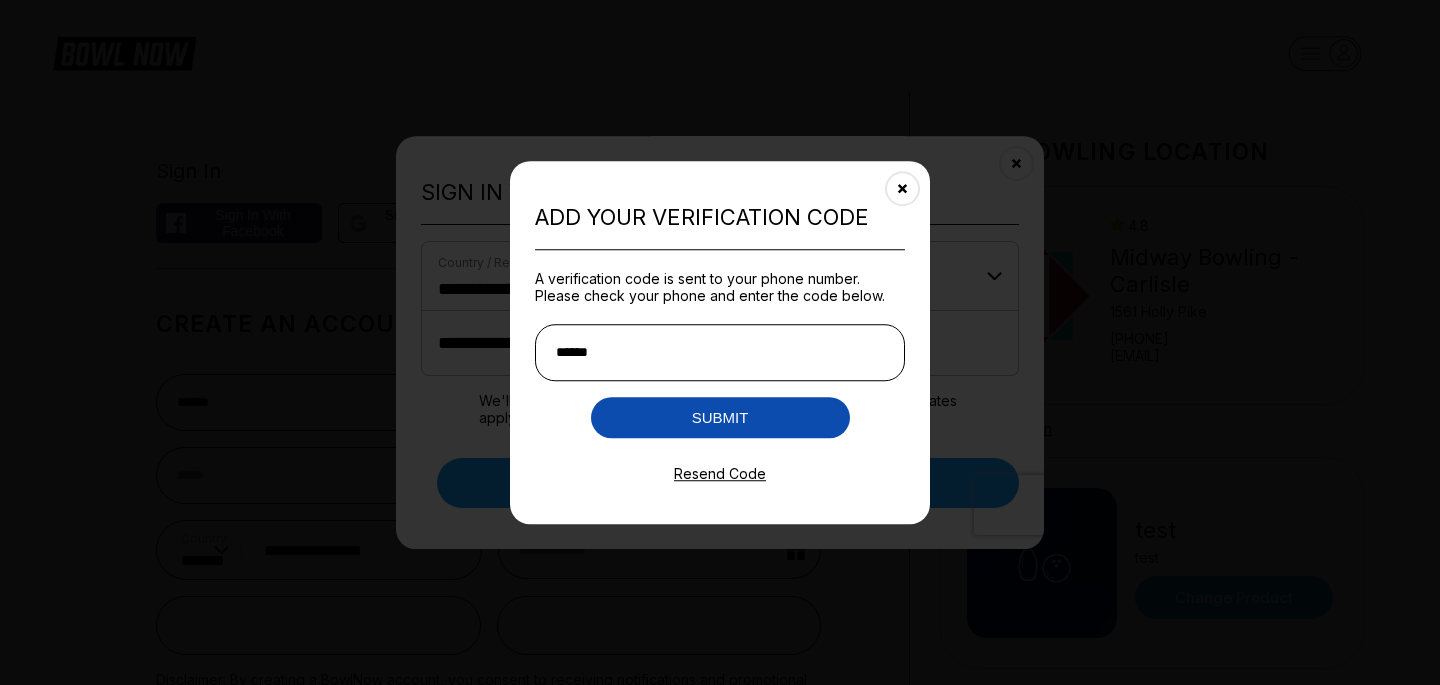 click on "Submit" at bounding box center [720, 417] 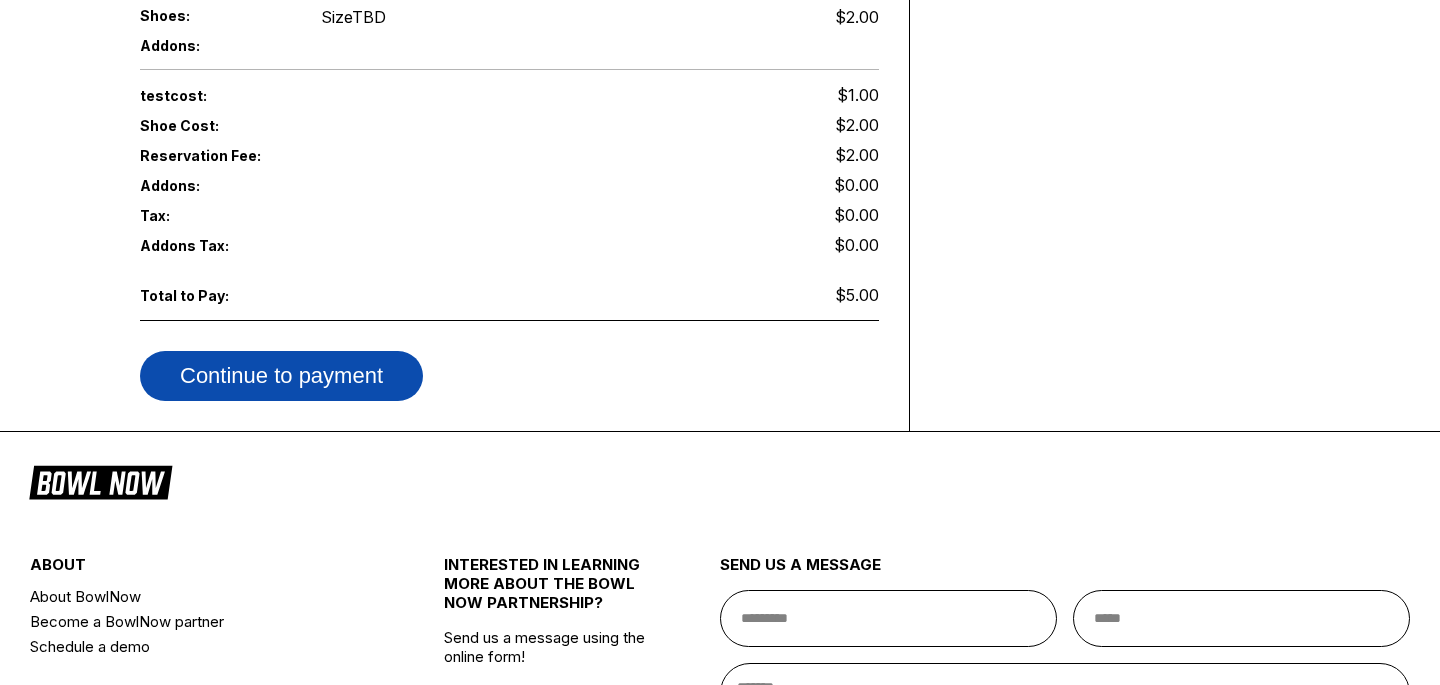 scroll, scrollTop: 1024, scrollLeft: 0, axis: vertical 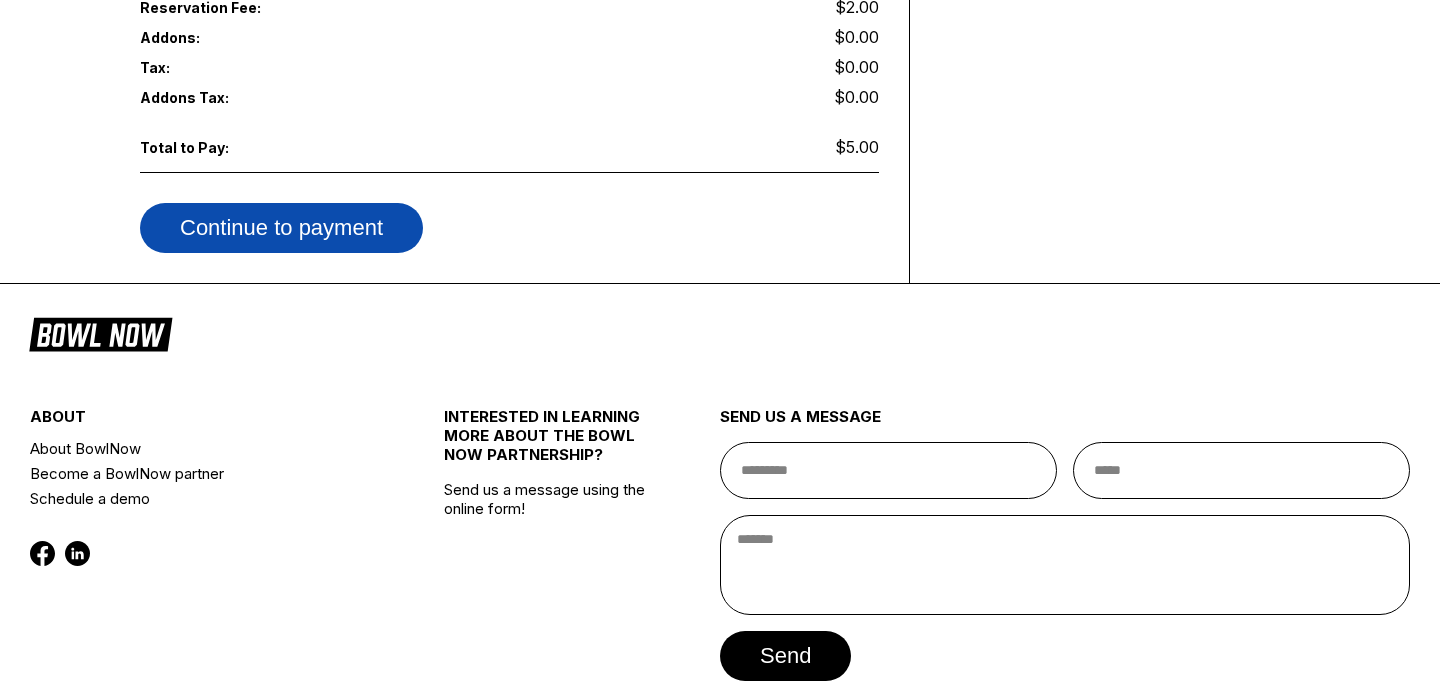 click on "Continue to payment" at bounding box center [281, 228] 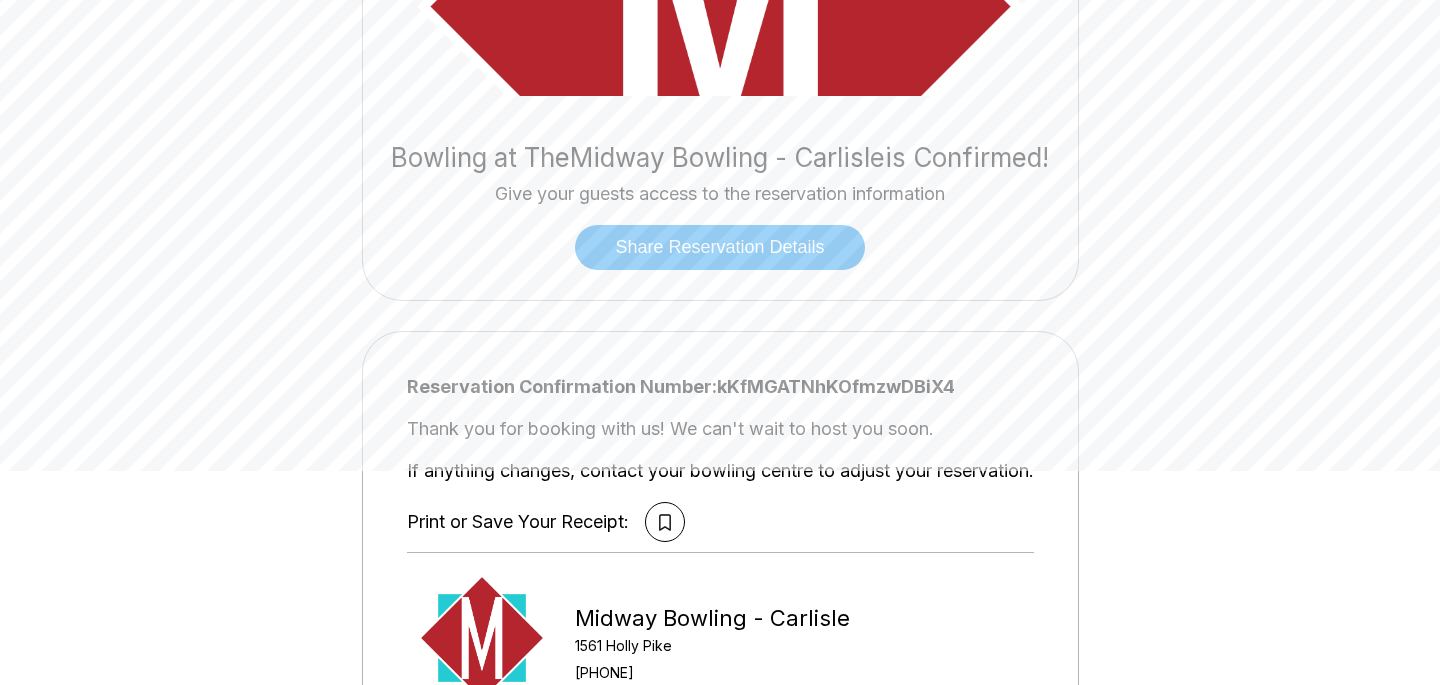 scroll, scrollTop: 120, scrollLeft: 0, axis: vertical 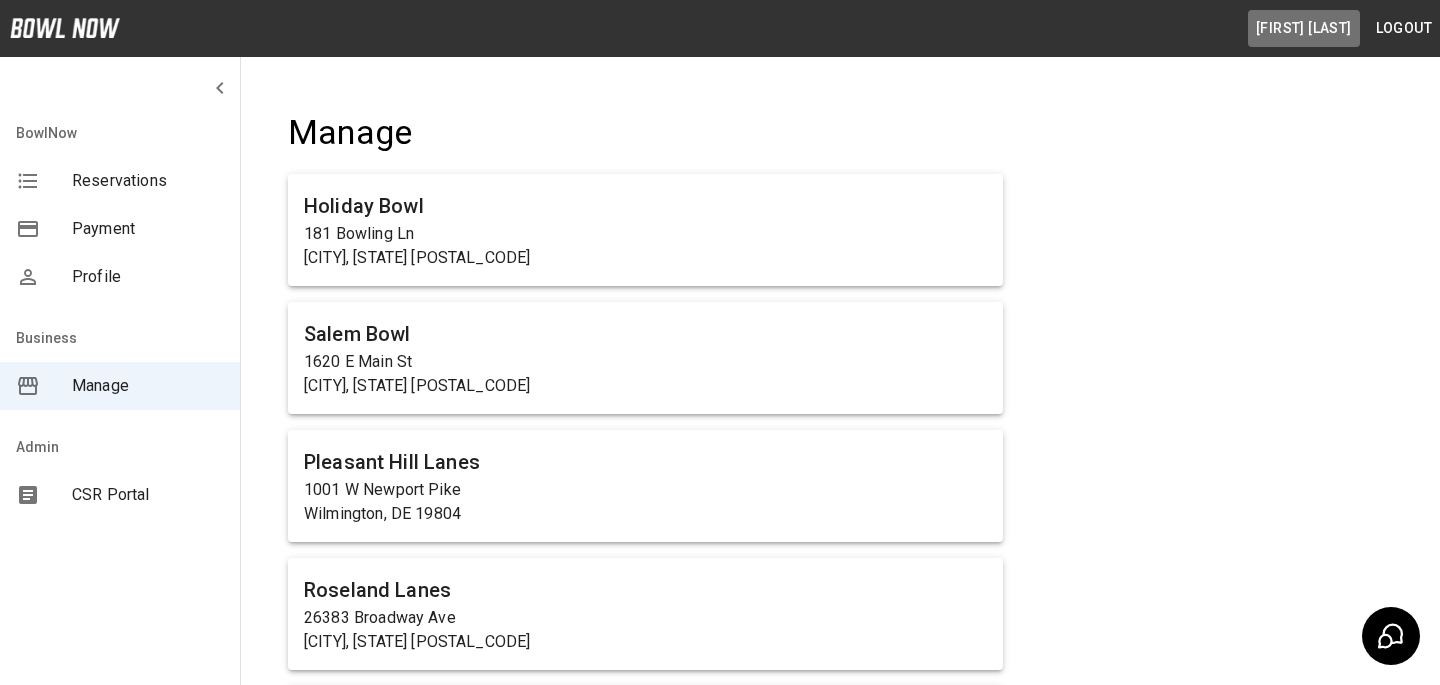 click on "[FIRST] [LAST]" at bounding box center [1304, 28] 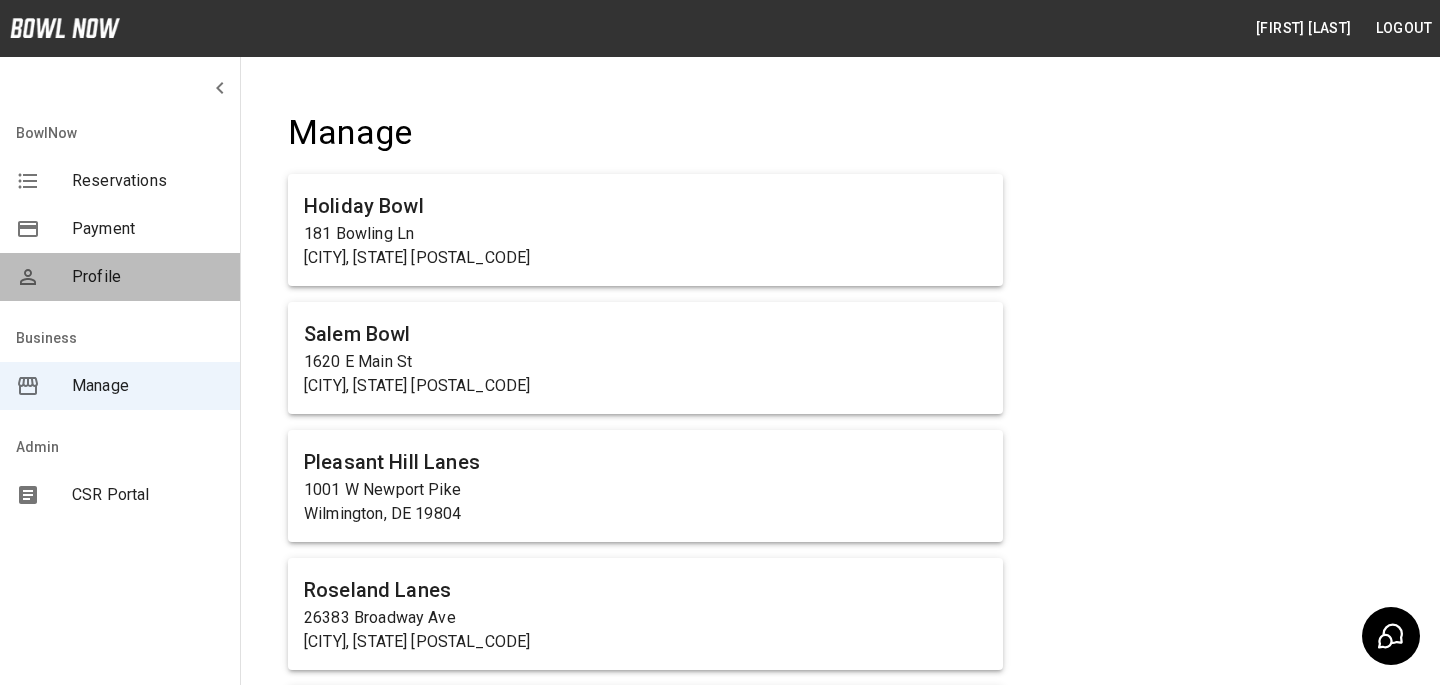click on "Profile" at bounding box center (148, 277) 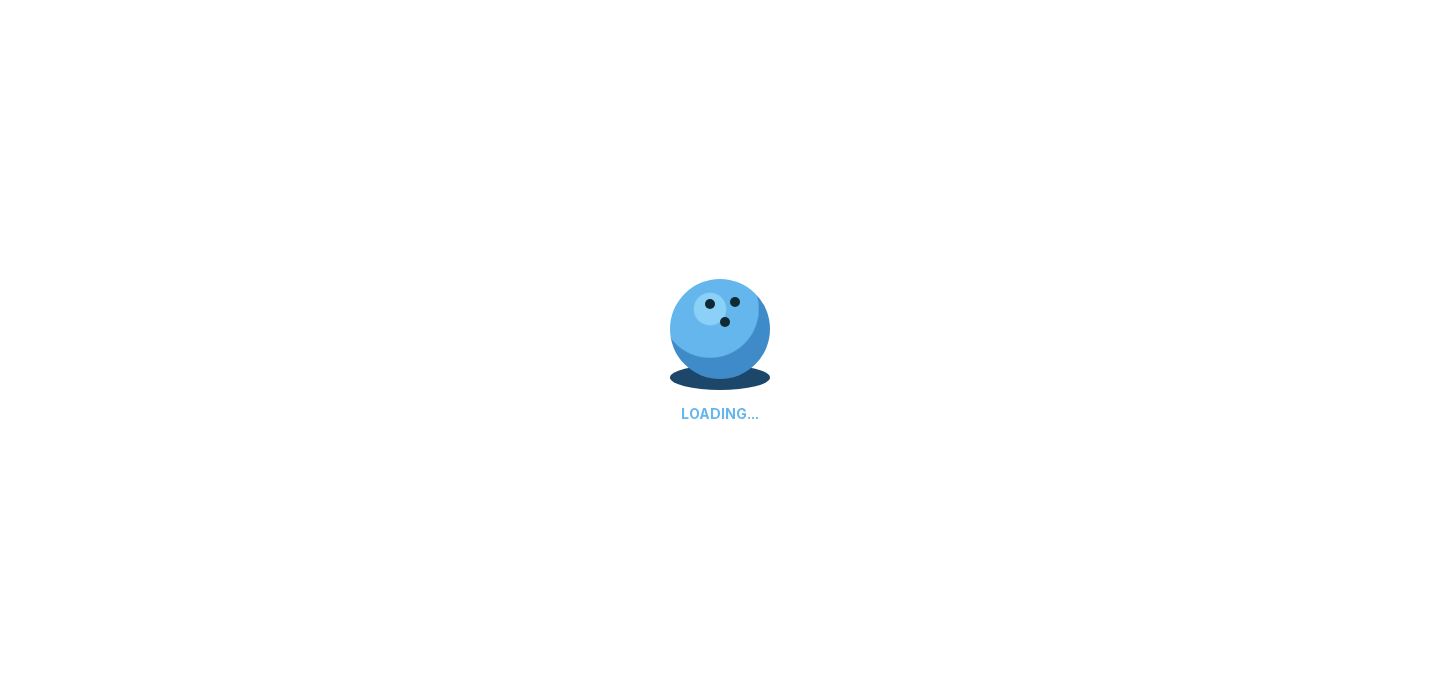 scroll, scrollTop: 0, scrollLeft: 0, axis: both 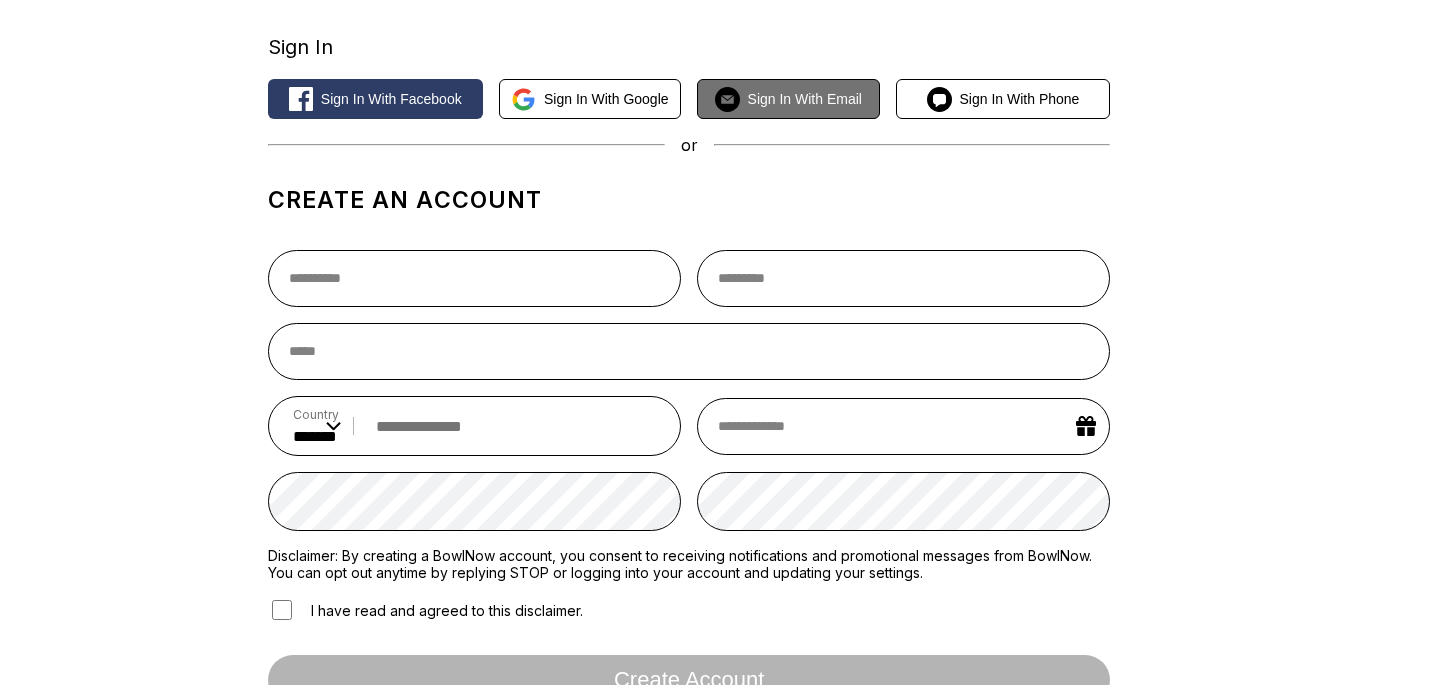 click on "Sign in with Email" at bounding box center (805, 99) 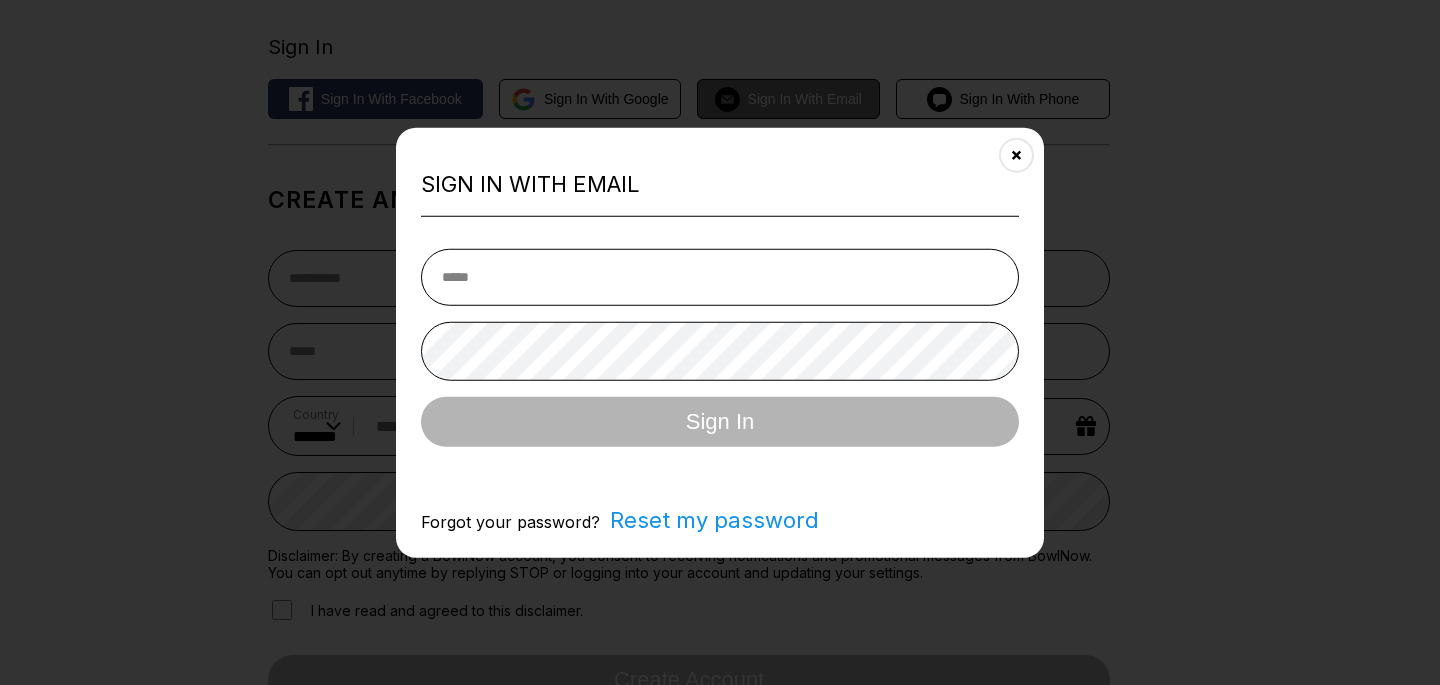 scroll, scrollTop: 0, scrollLeft: 0, axis: both 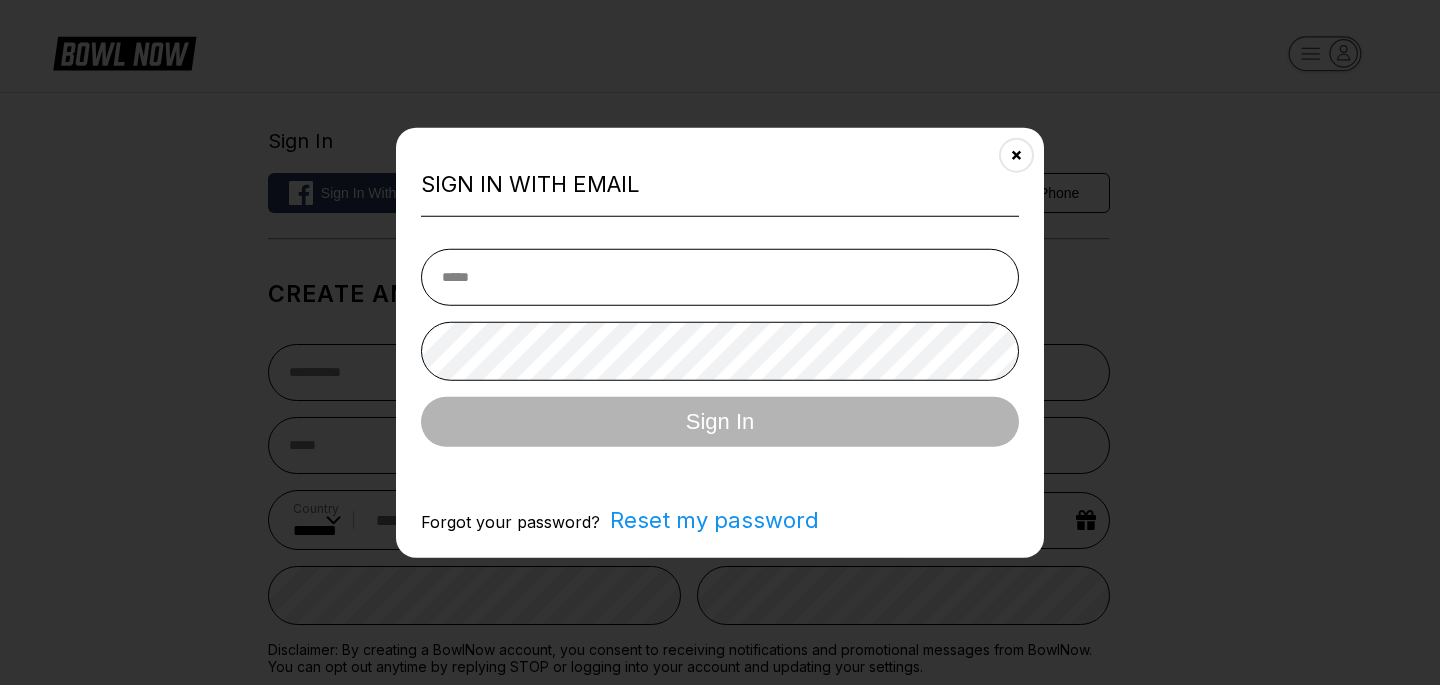 click at bounding box center [720, 277] 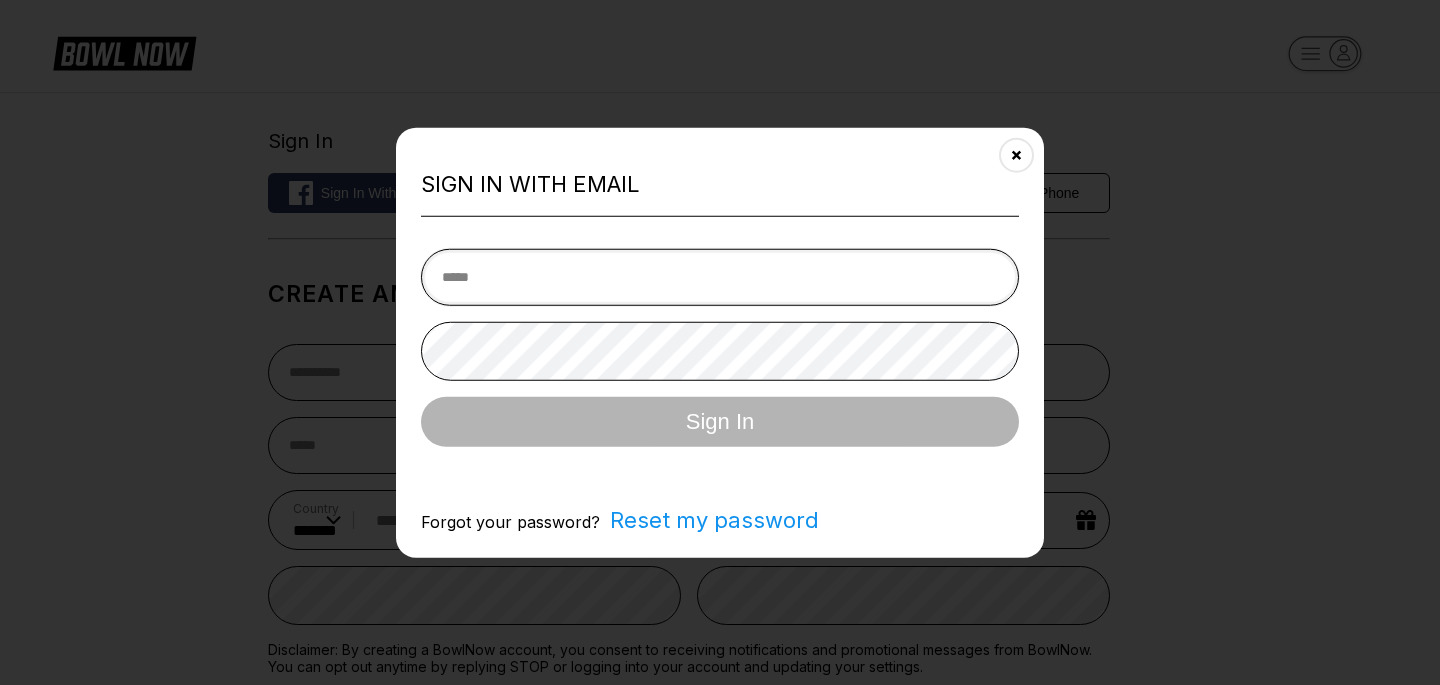 type on "**********" 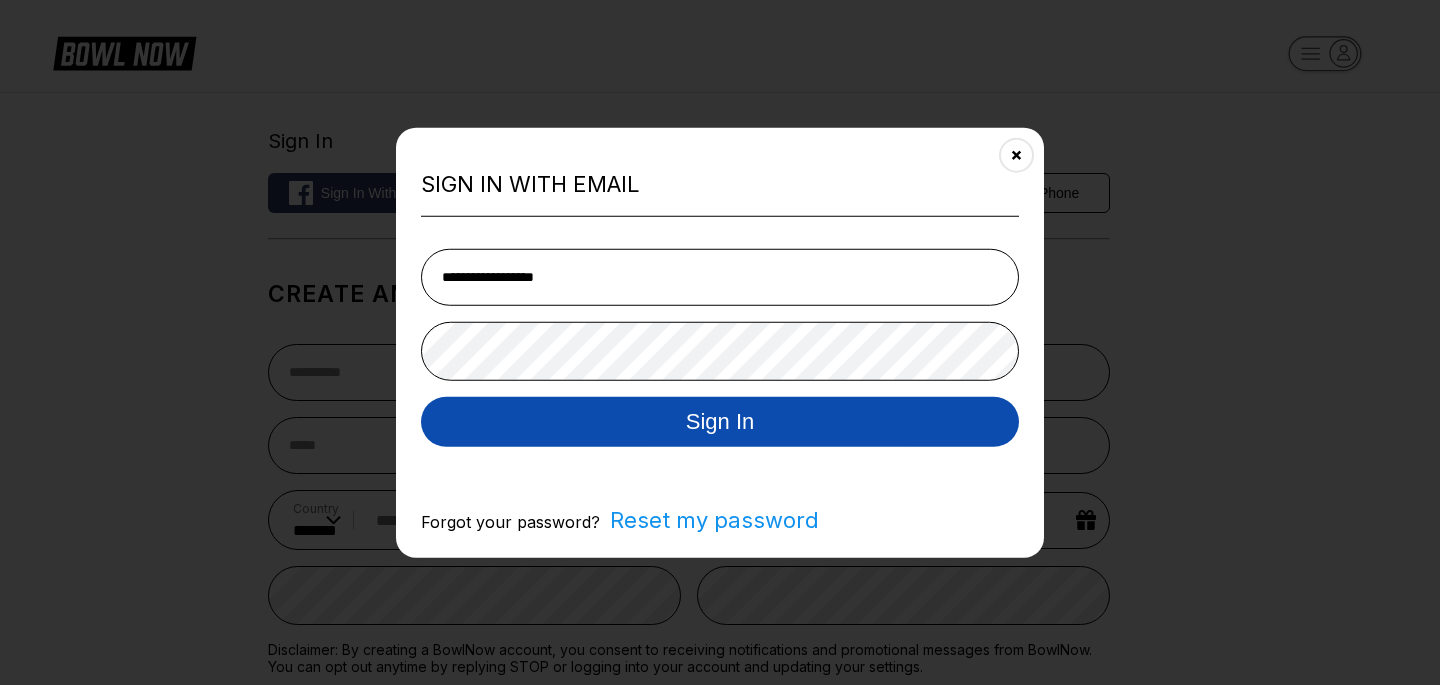click on "Sign In" at bounding box center (720, 422) 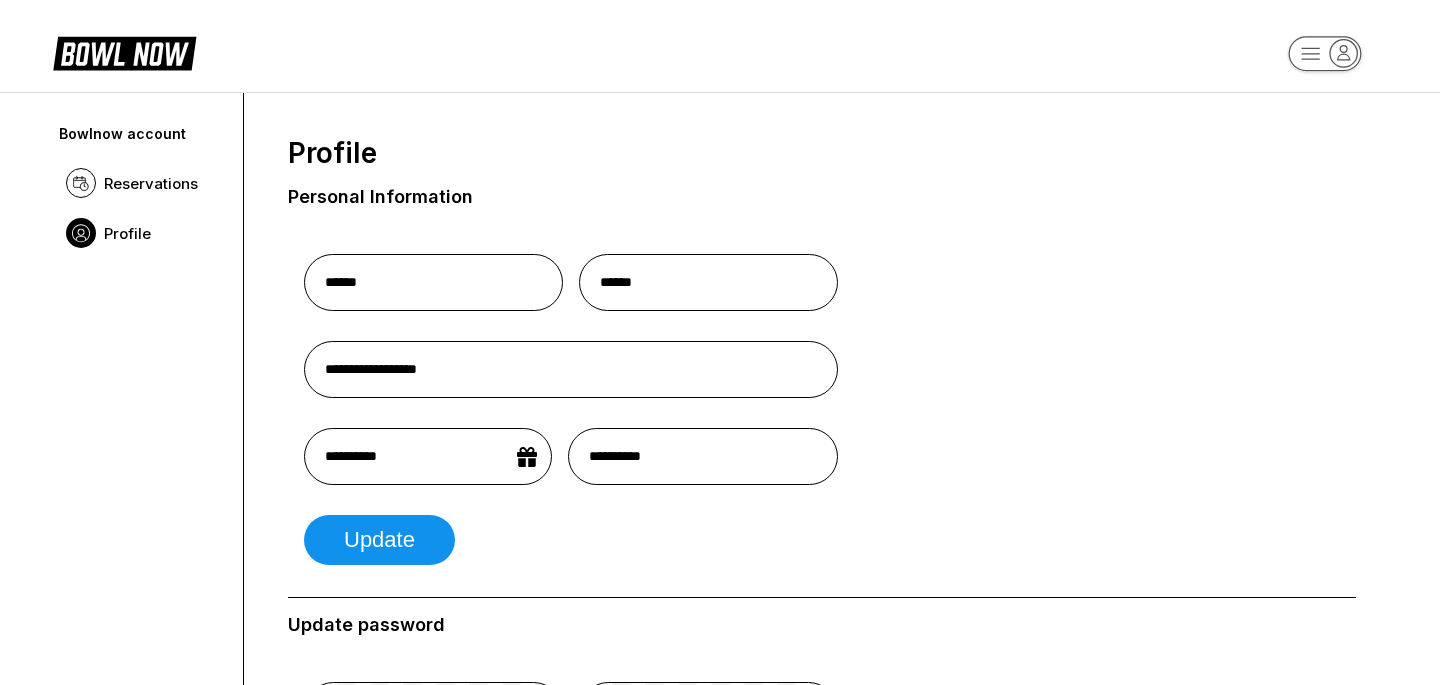 click on "Profile" at bounding box center (141, 233) 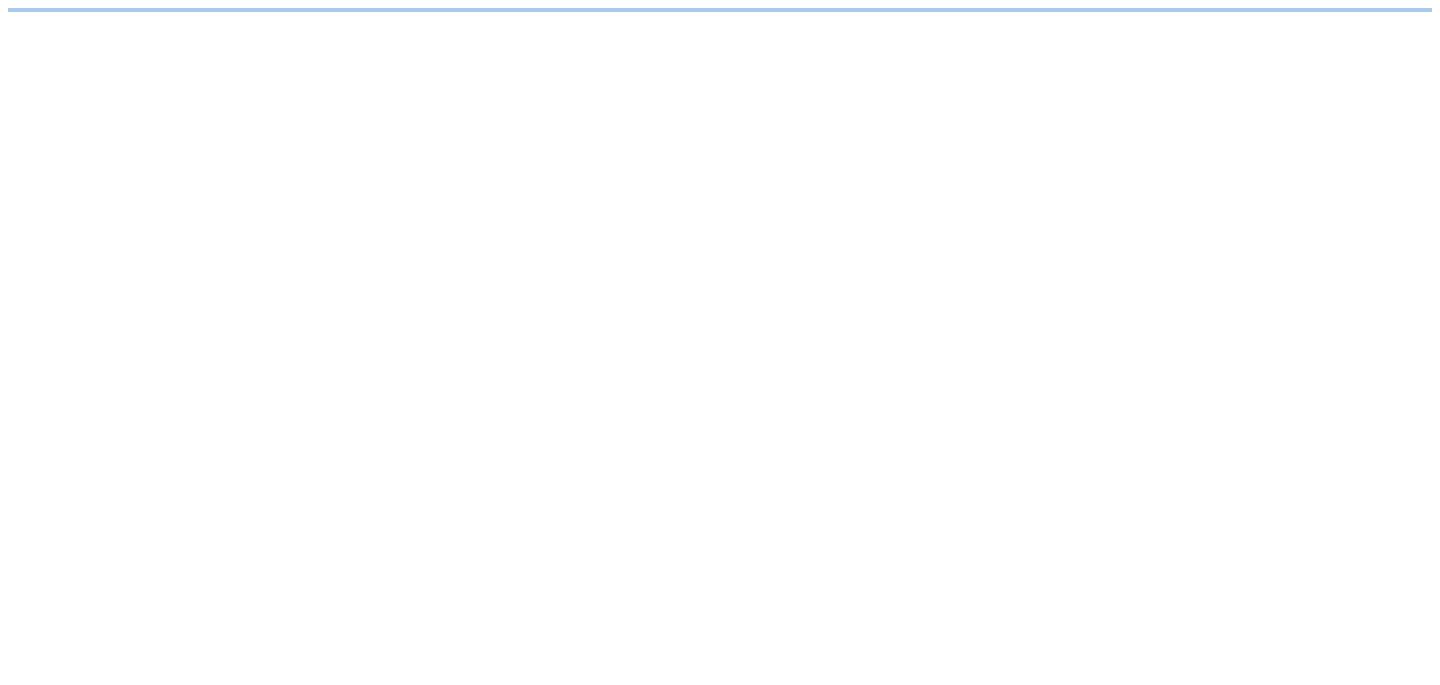 scroll, scrollTop: 0, scrollLeft: 0, axis: both 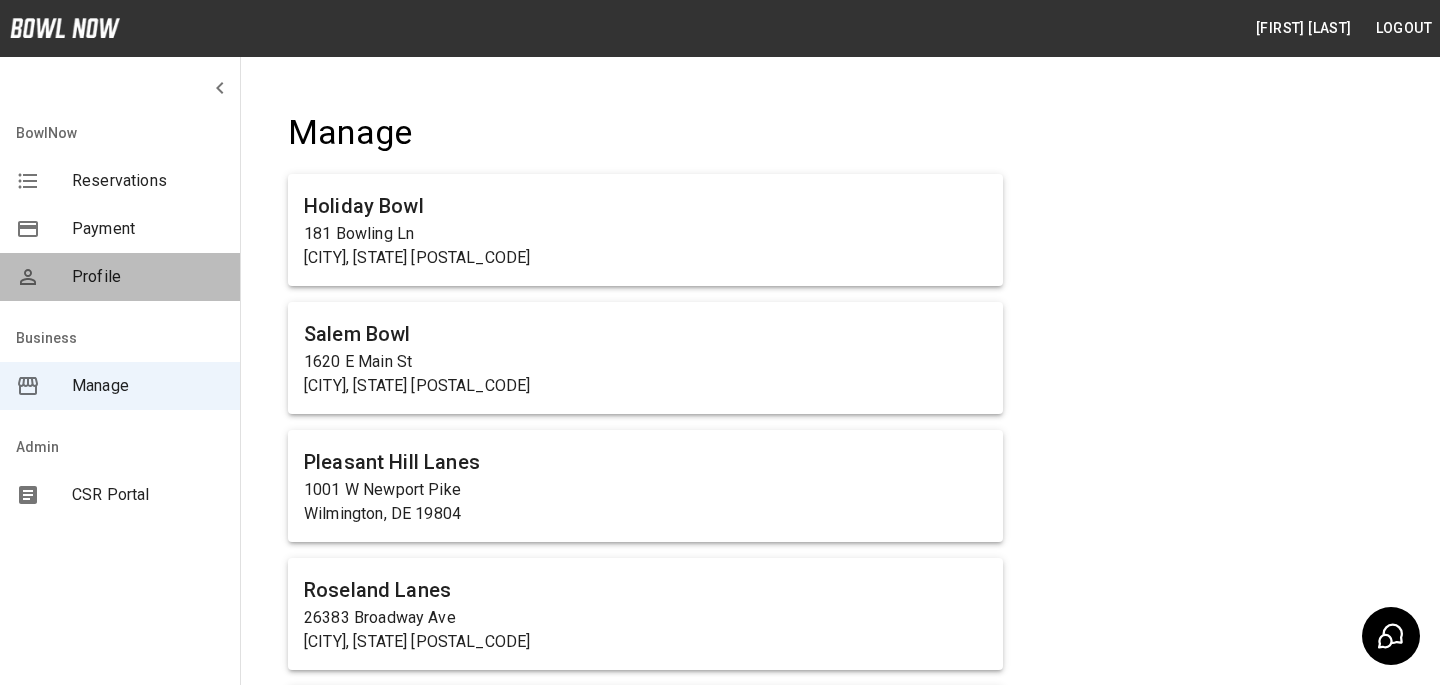 click on "Profile" at bounding box center (120, 277) 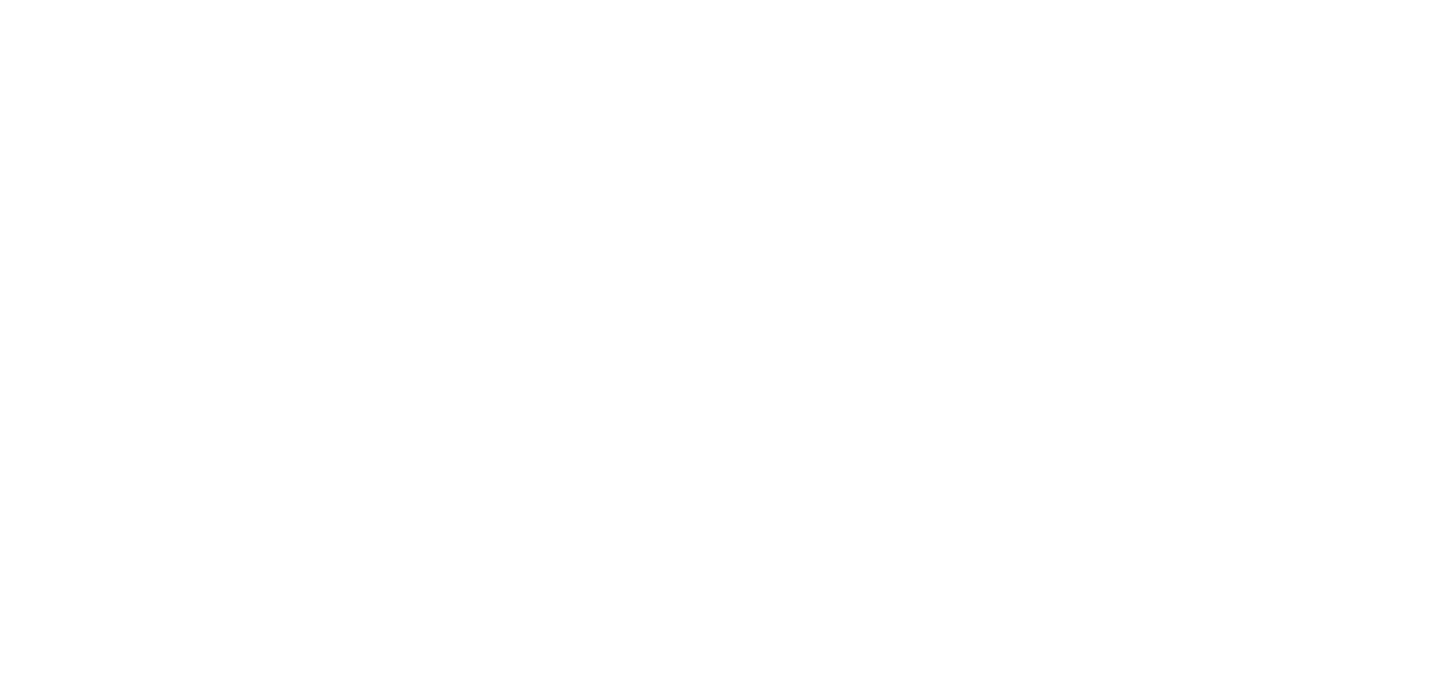 scroll, scrollTop: 0, scrollLeft: 0, axis: both 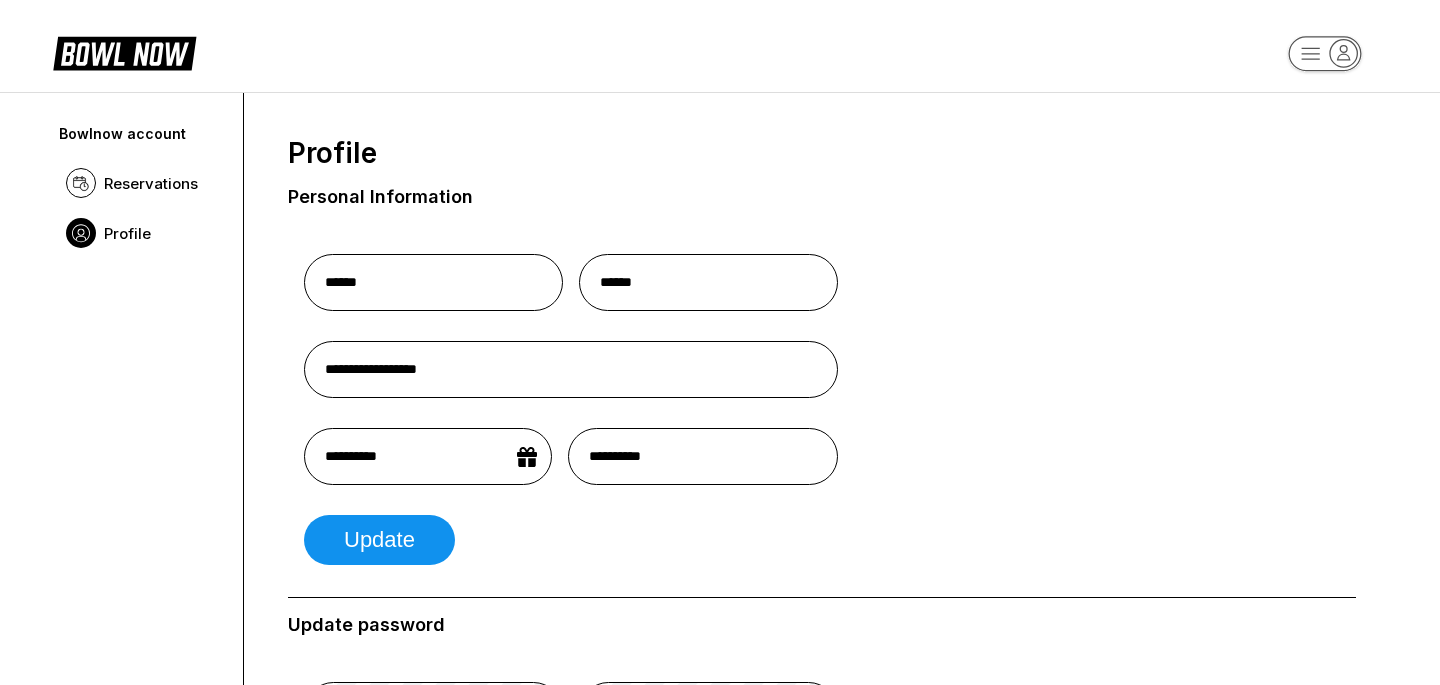click on "Profile" at bounding box center (141, 233) 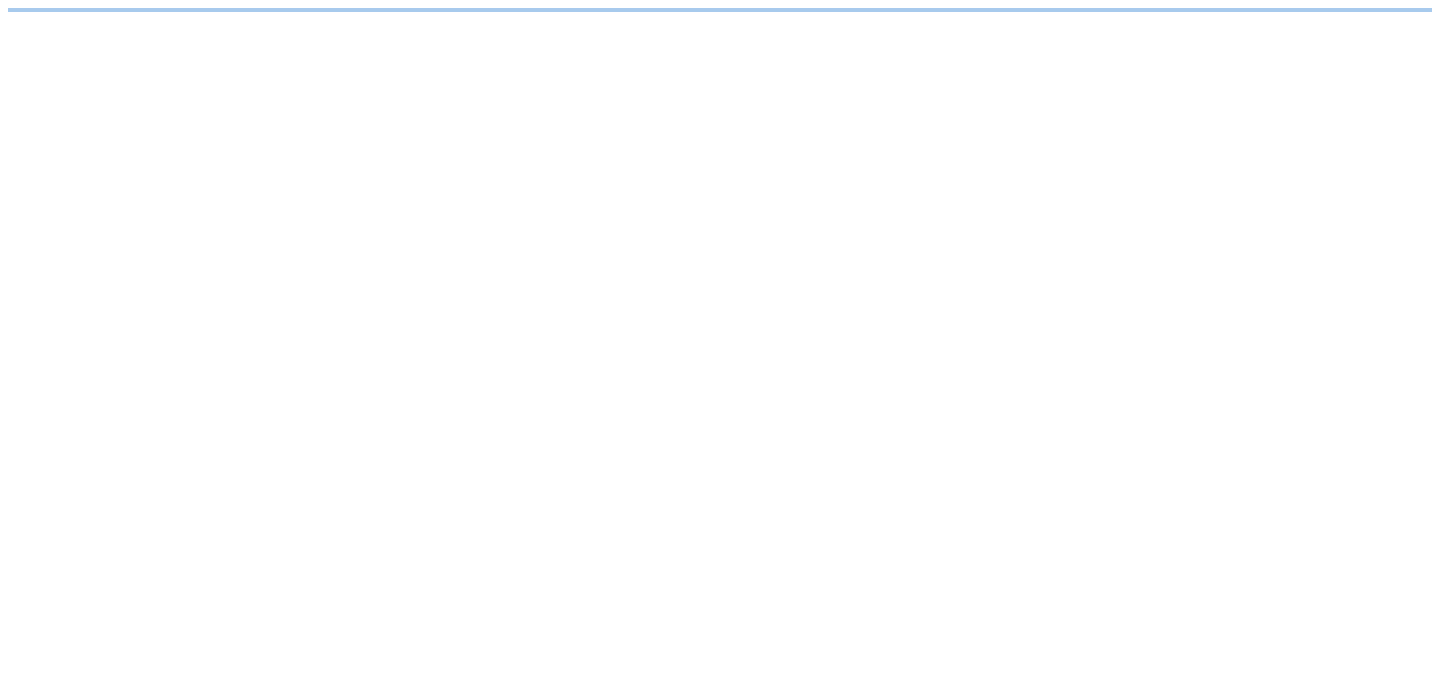 scroll, scrollTop: 0, scrollLeft: 0, axis: both 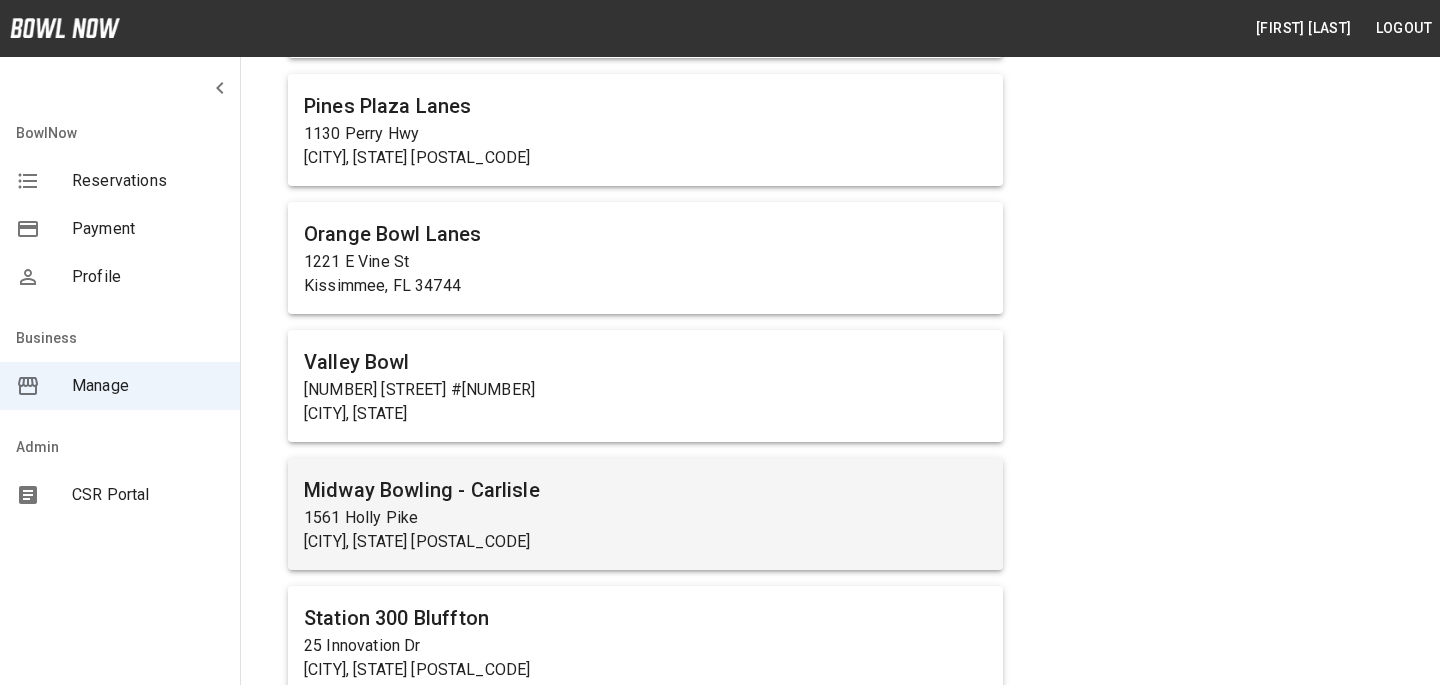 click on "[CITY], [STATE] [POSTAL_CODE]" at bounding box center [645, 542] 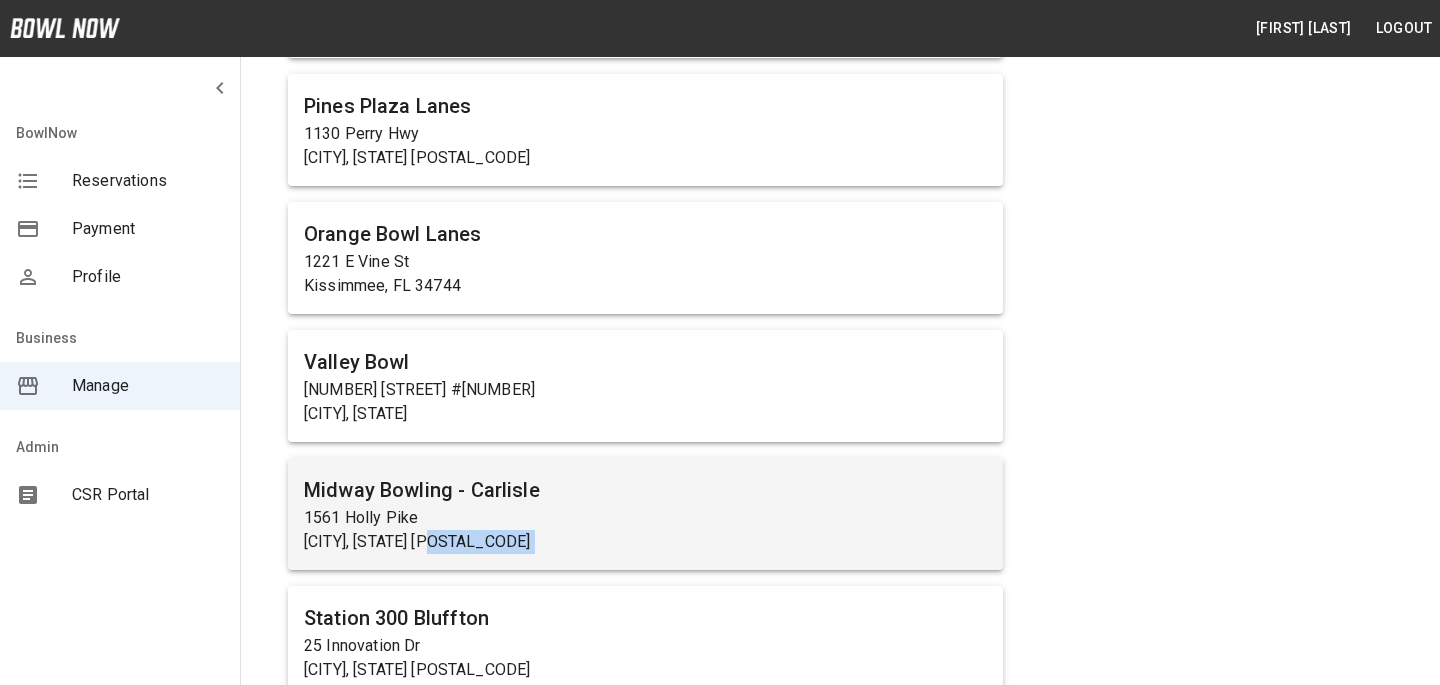 click on "[CITY], [STATE] [POSTAL_CODE]" at bounding box center [645, 542] 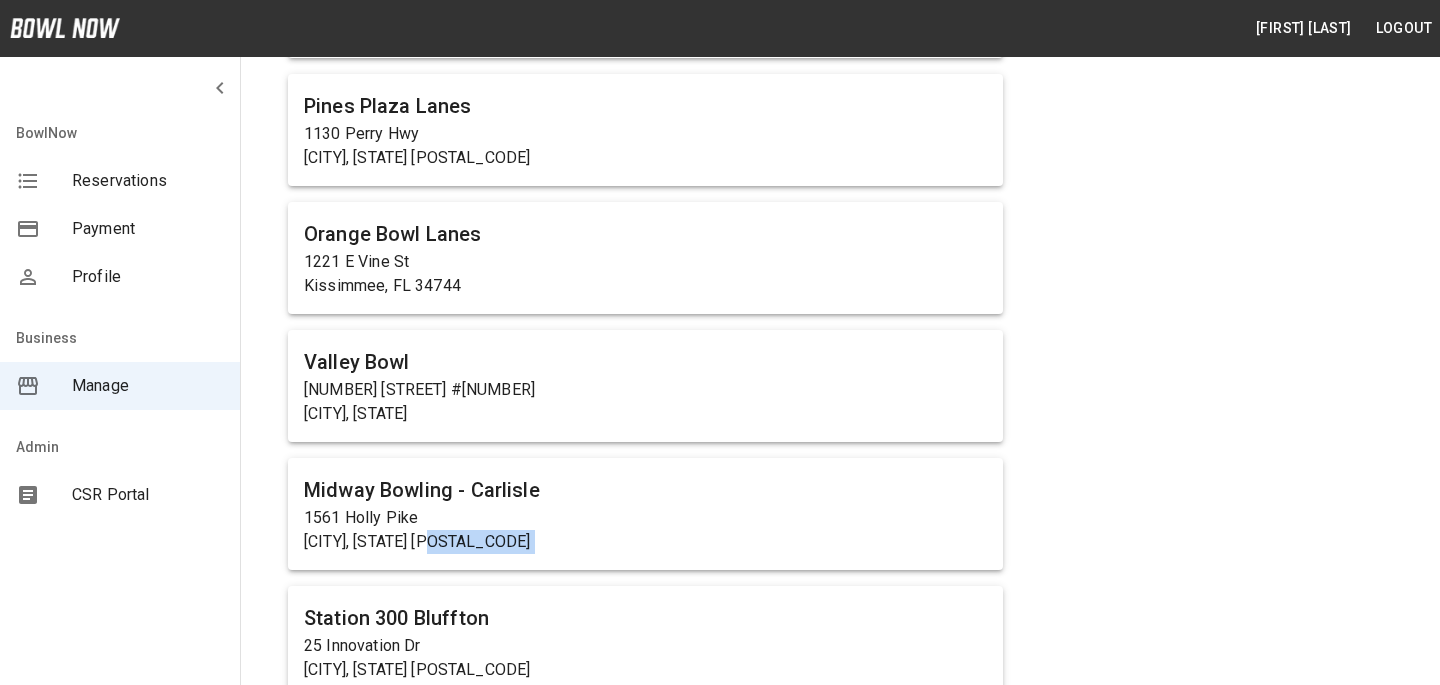 click 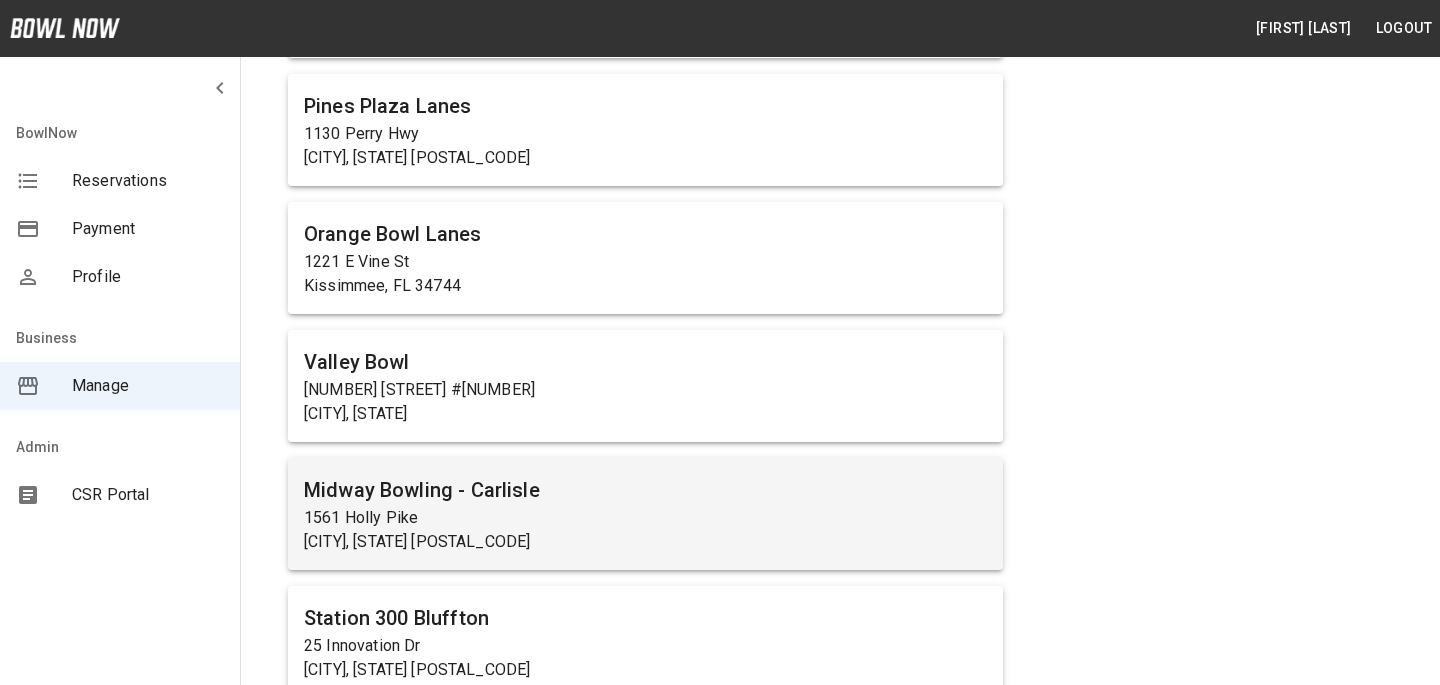 click on "Midway Bowling - Carlisle" at bounding box center [645, 490] 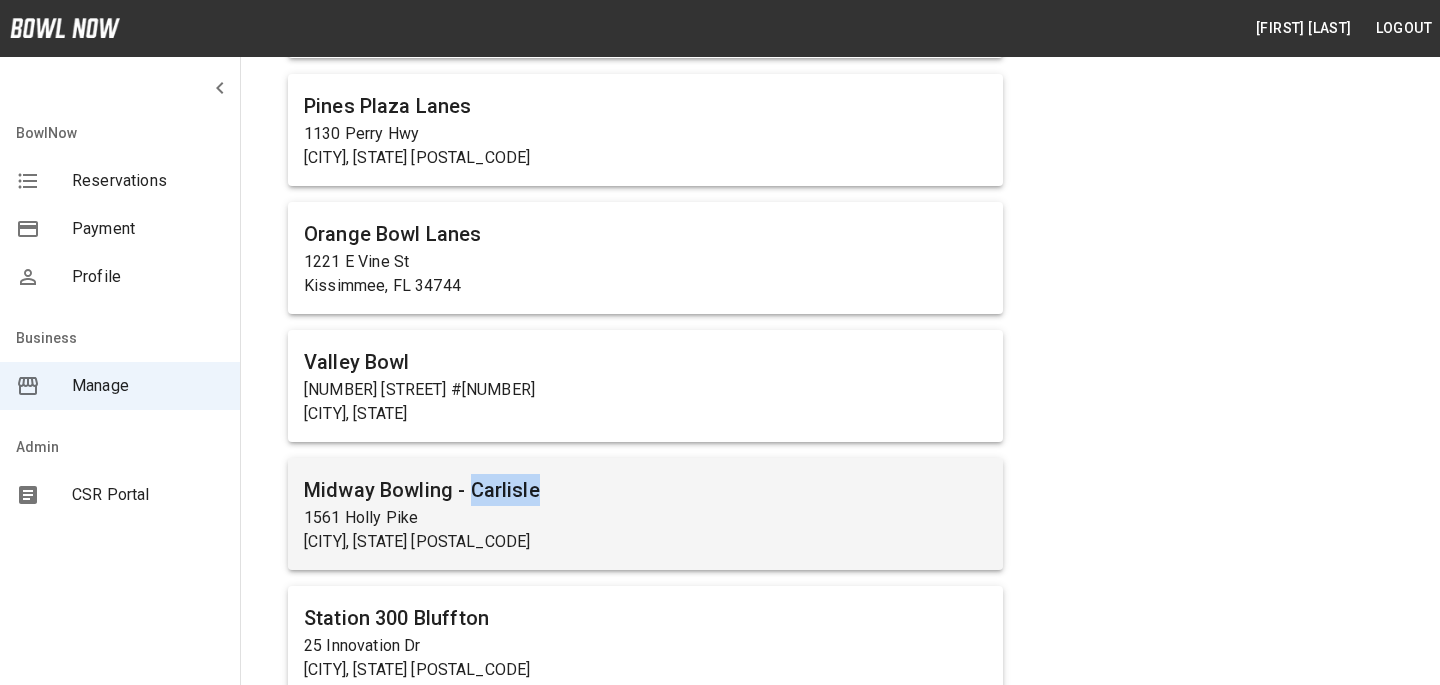 click on "Midway Bowling - Carlisle" at bounding box center [645, 490] 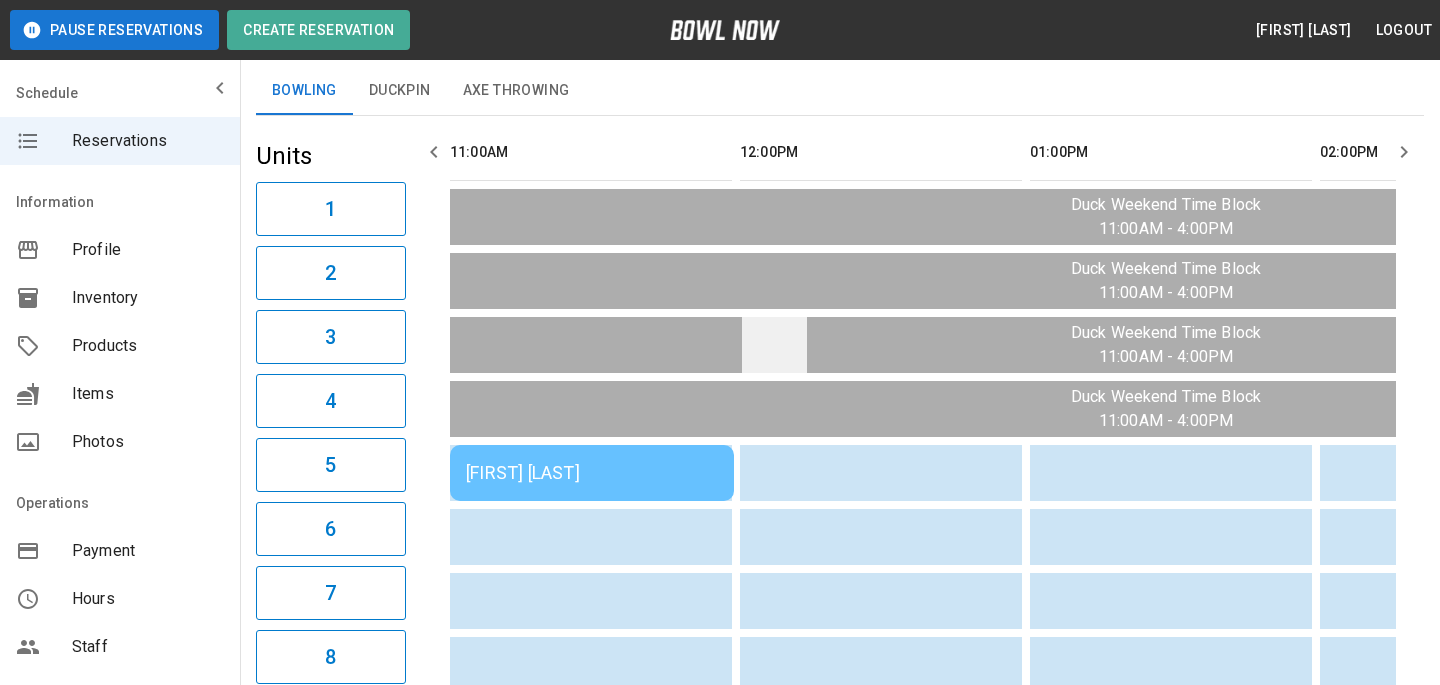 scroll, scrollTop: 151, scrollLeft: 0, axis: vertical 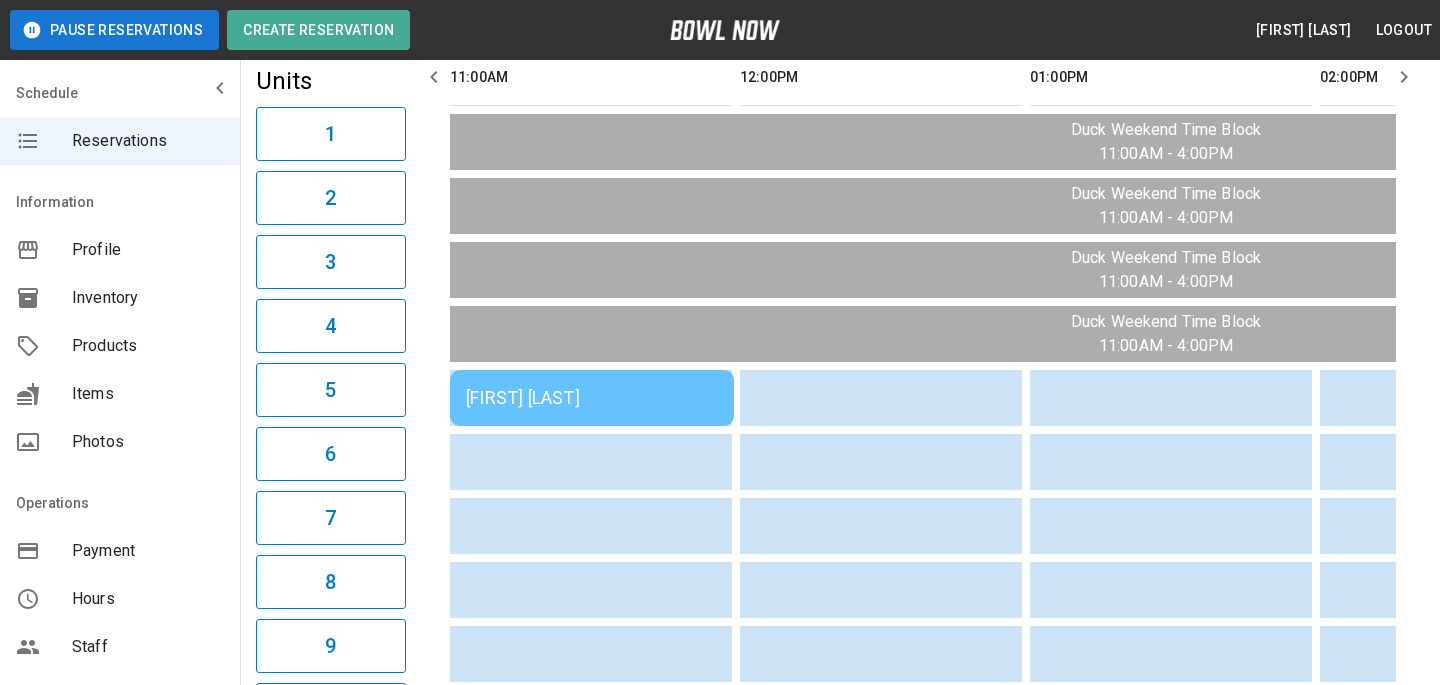 click on "[FIRST] [LAST]" at bounding box center [592, 398] 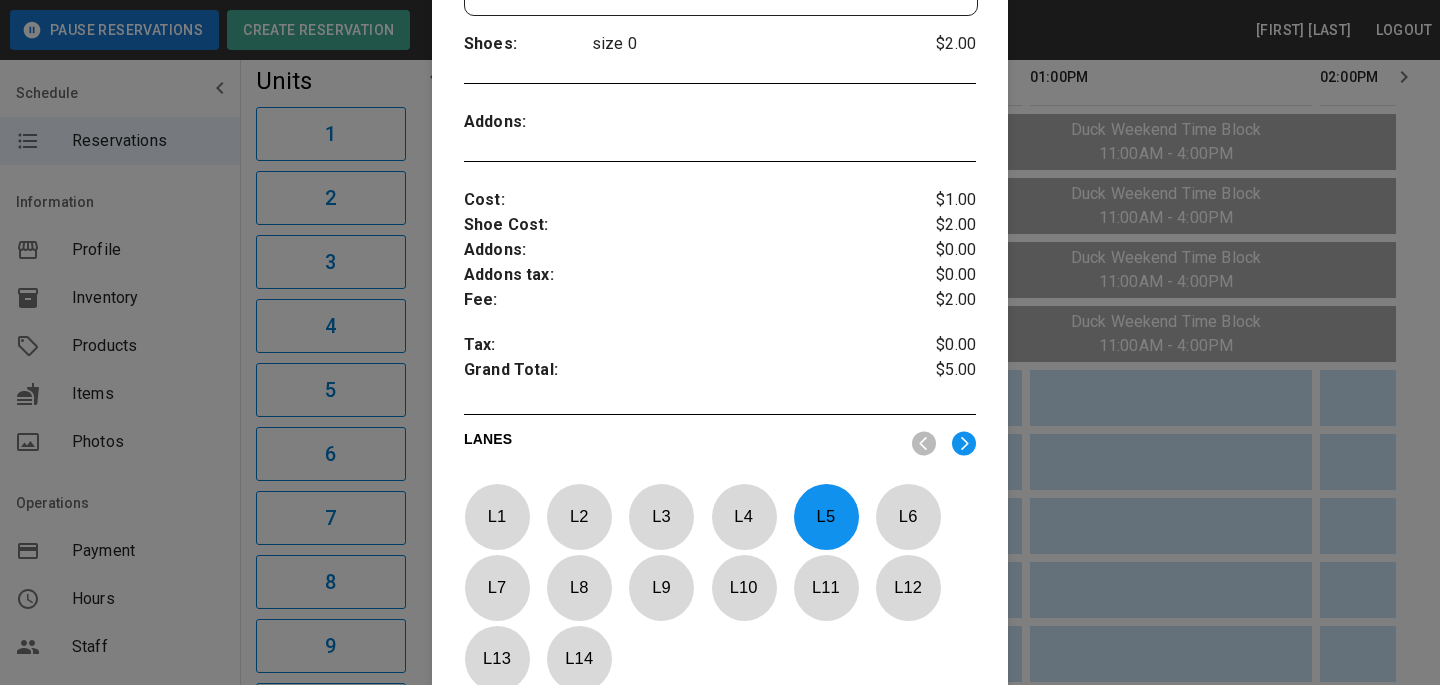 scroll, scrollTop: 821, scrollLeft: 0, axis: vertical 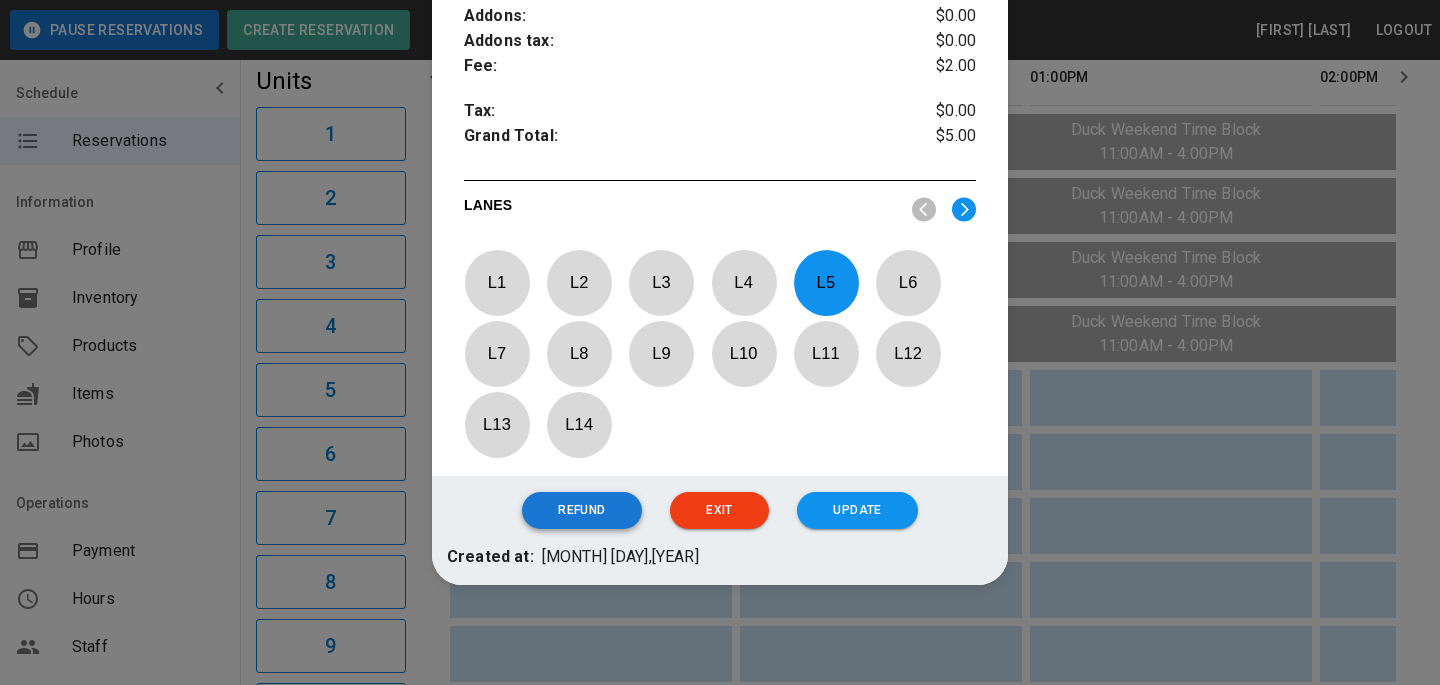 click on "Refund" at bounding box center [581, 510] 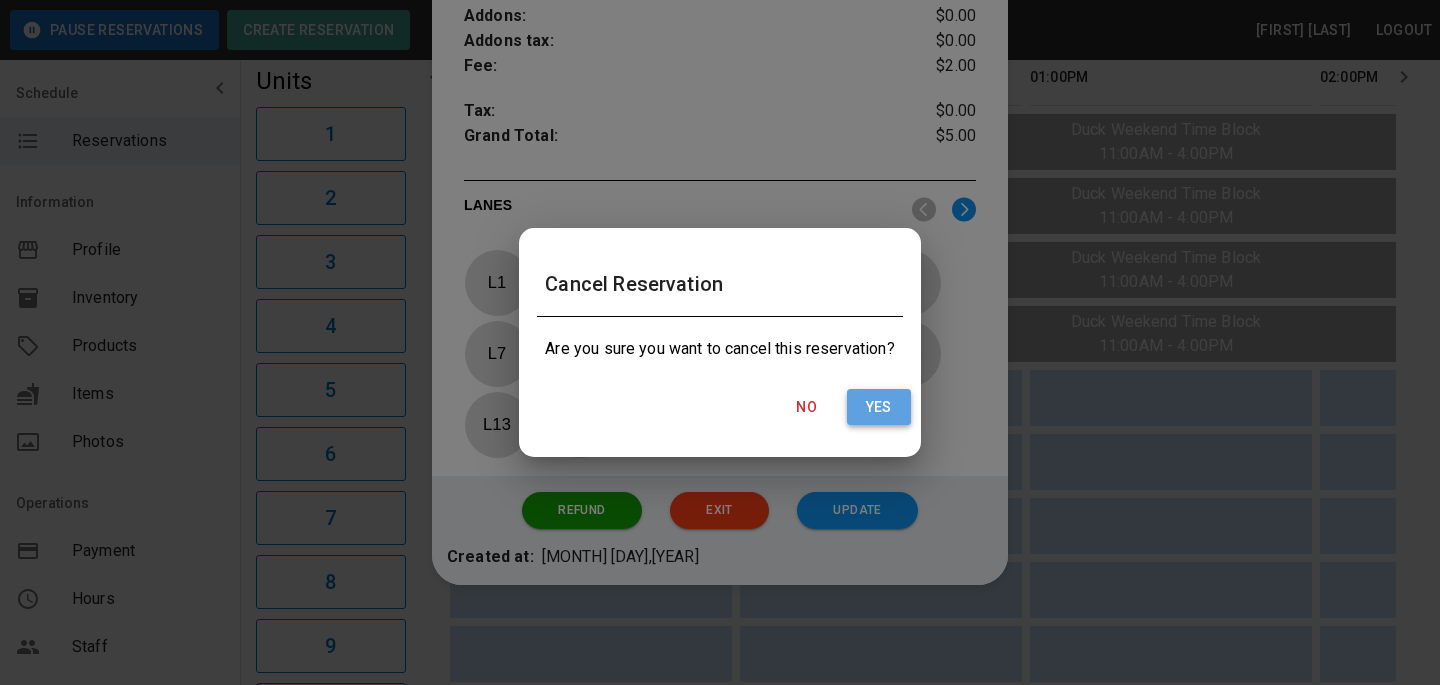 click on "Yes" at bounding box center (879, 407) 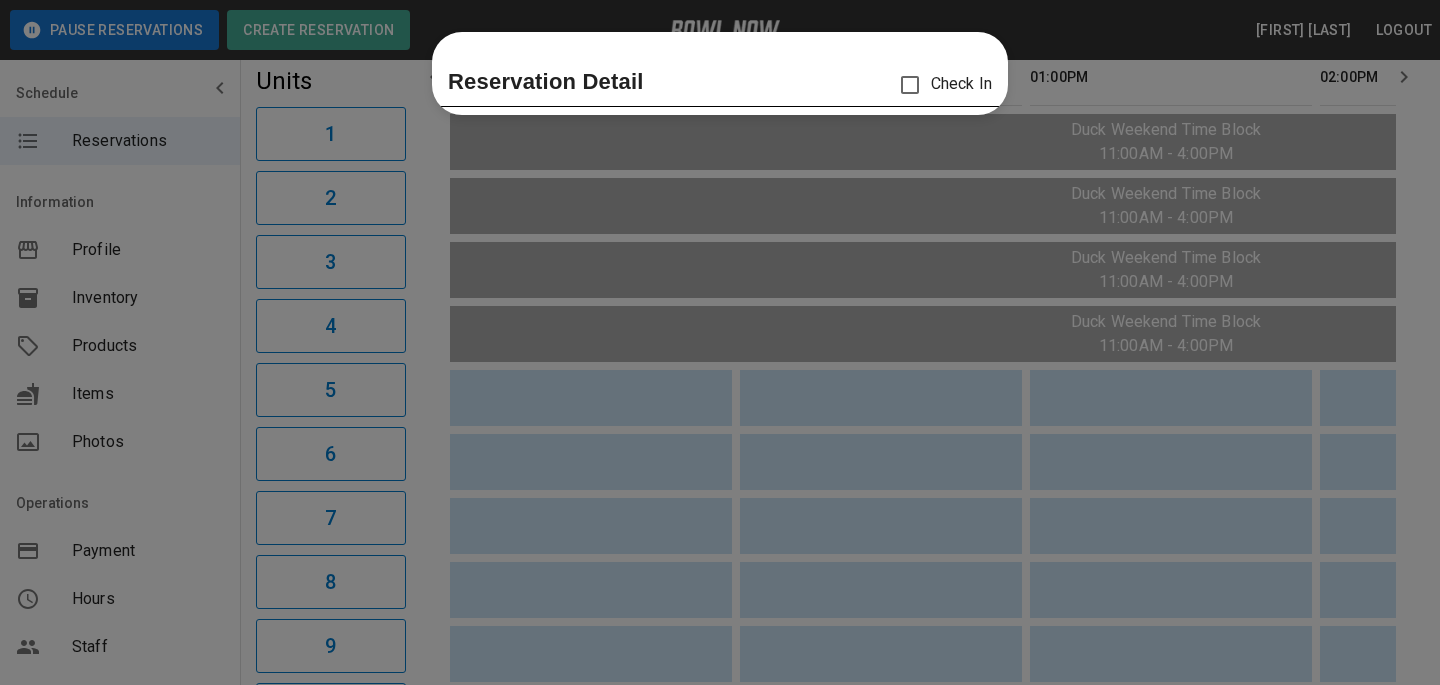 scroll, scrollTop: 0, scrollLeft: 0, axis: both 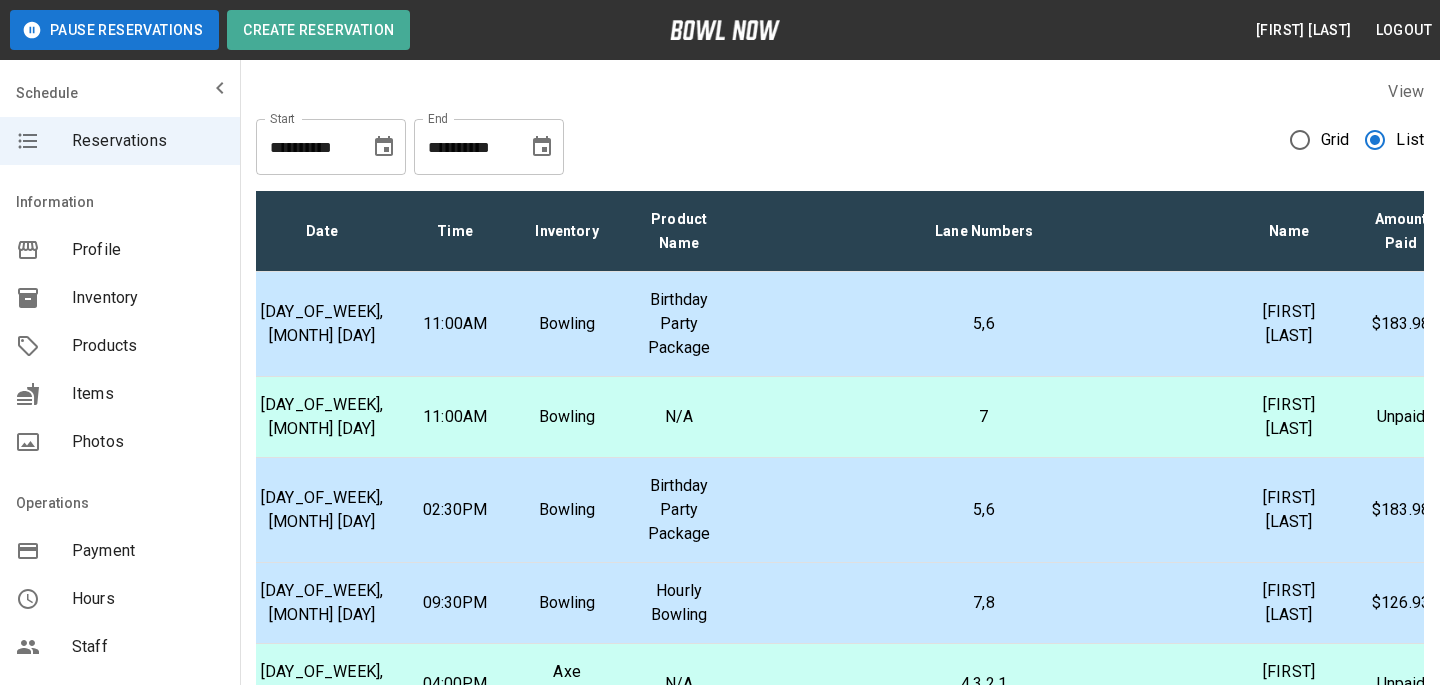 click on "7" at bounding box center (984, 417) 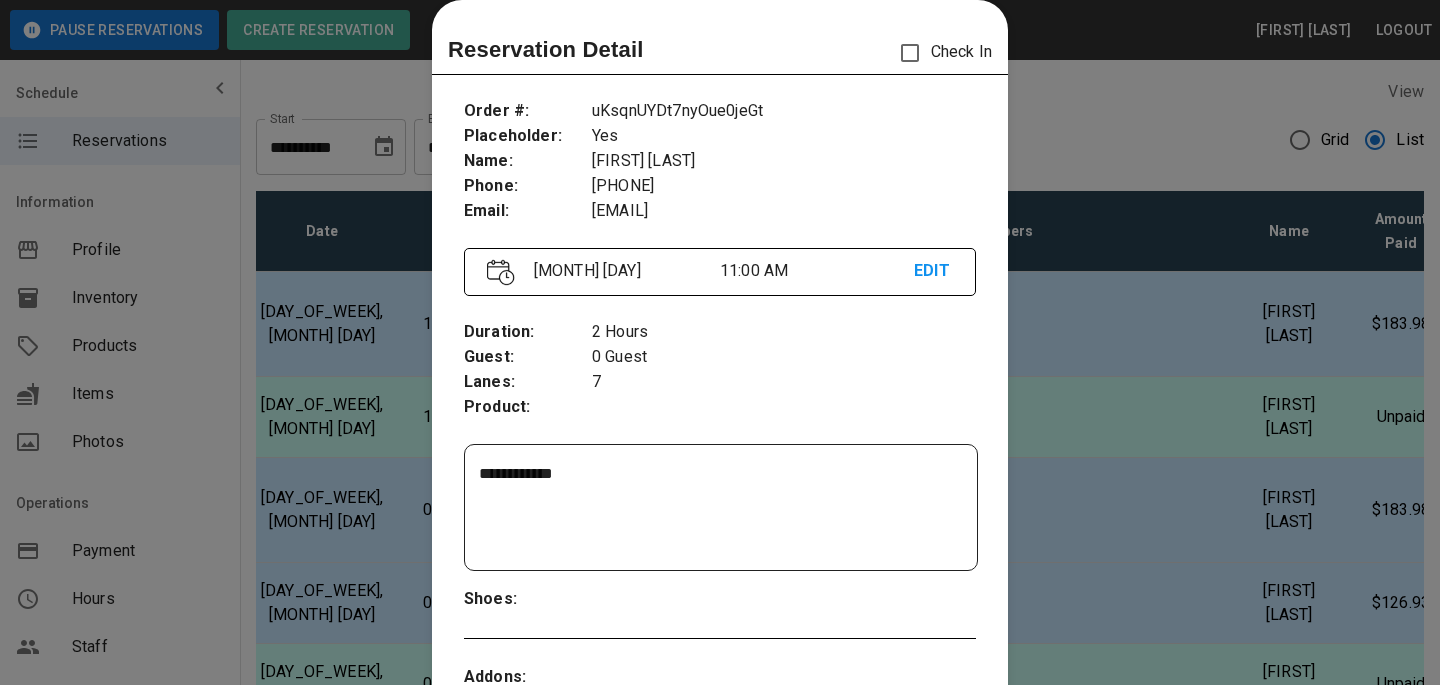 click at bounding box center (720, 342) 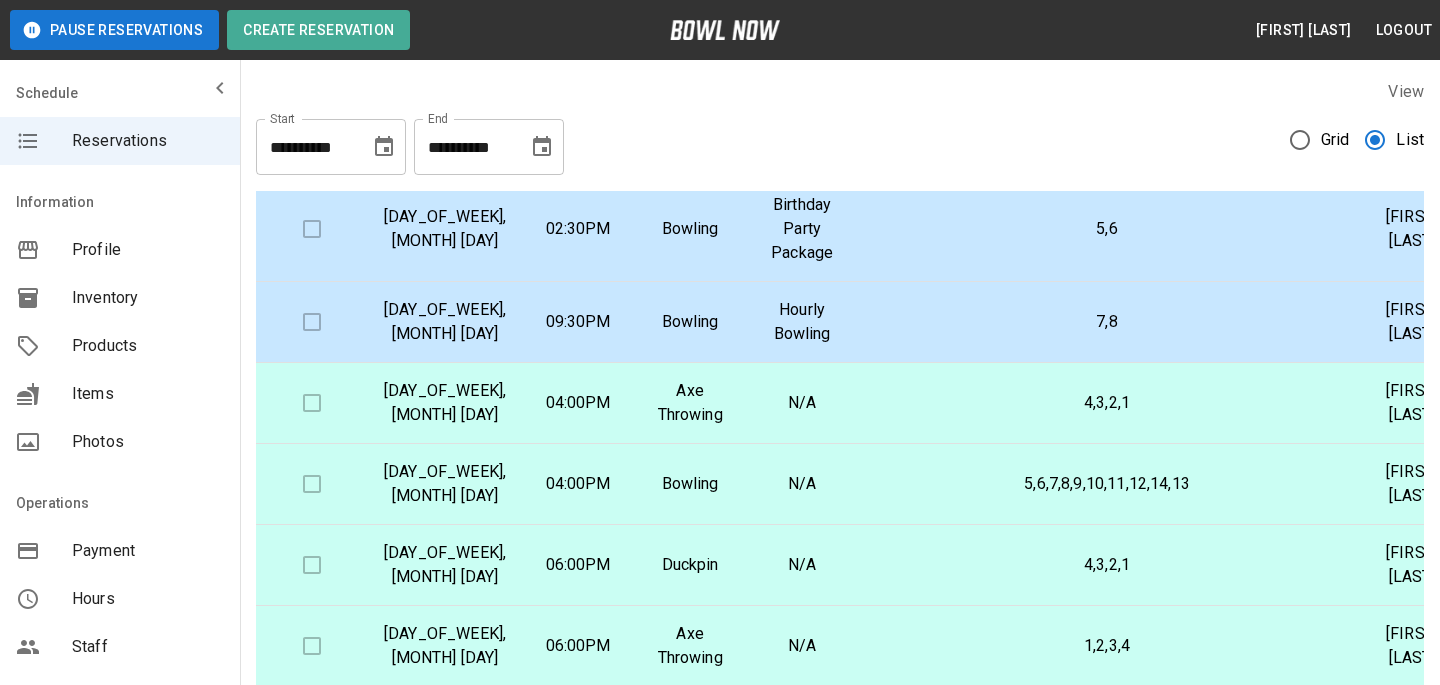 click on "4,3,2,1" at bounding box center [1107, 403] 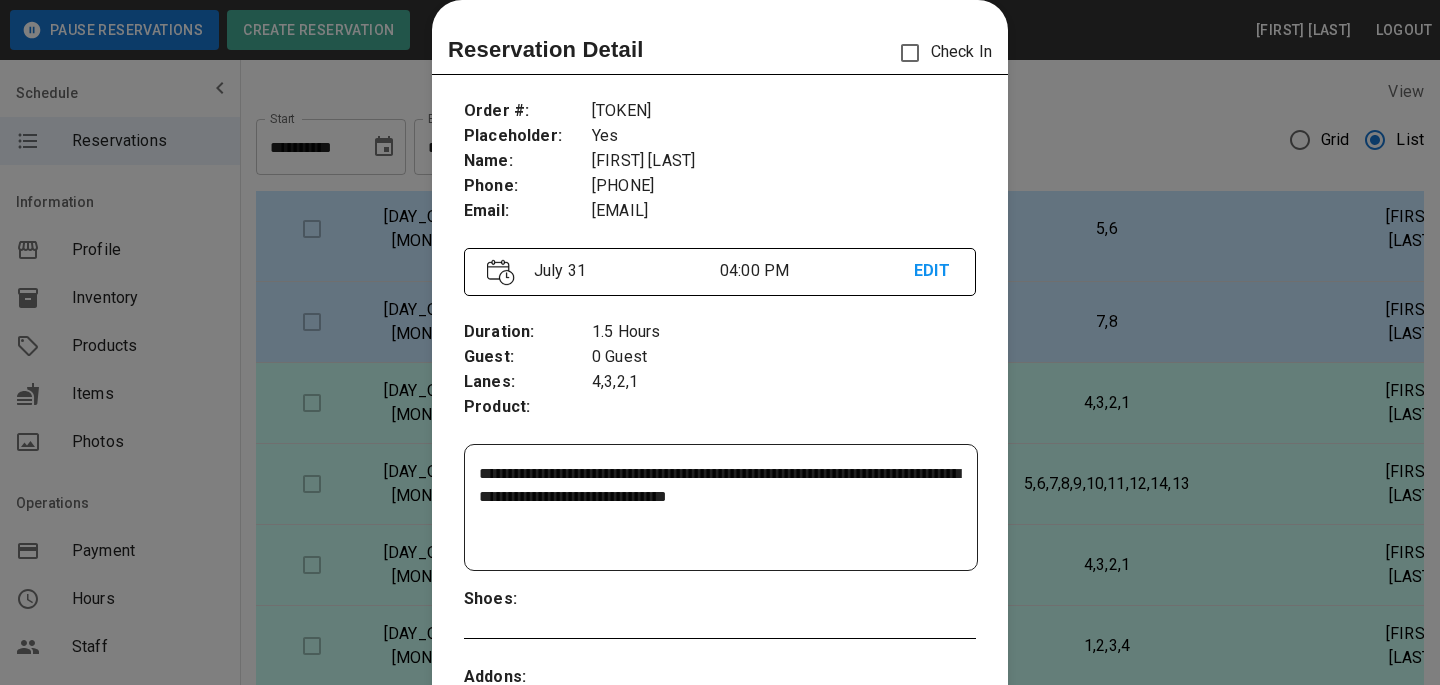 click at bounding box center [720, 342] 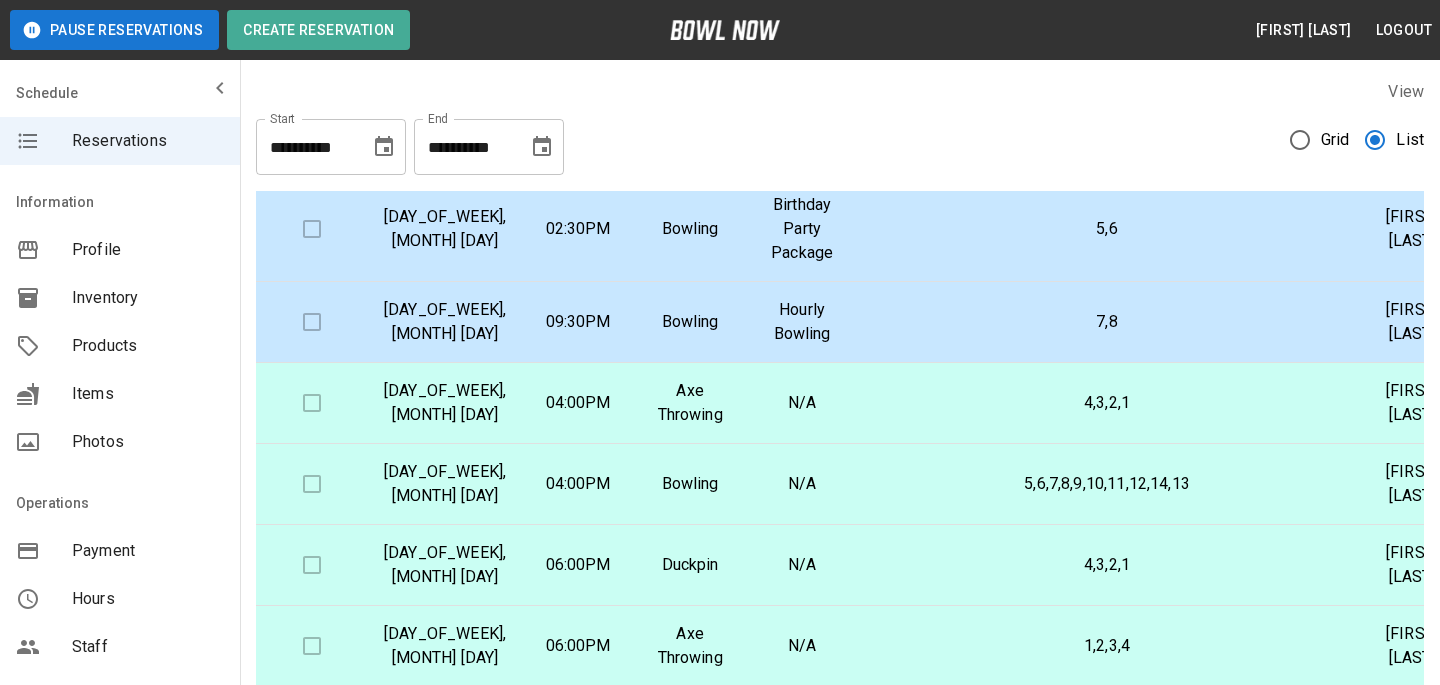 click on "5,6,7,8,9,10,11,12,14,13" at bounding box center (1107, 484) 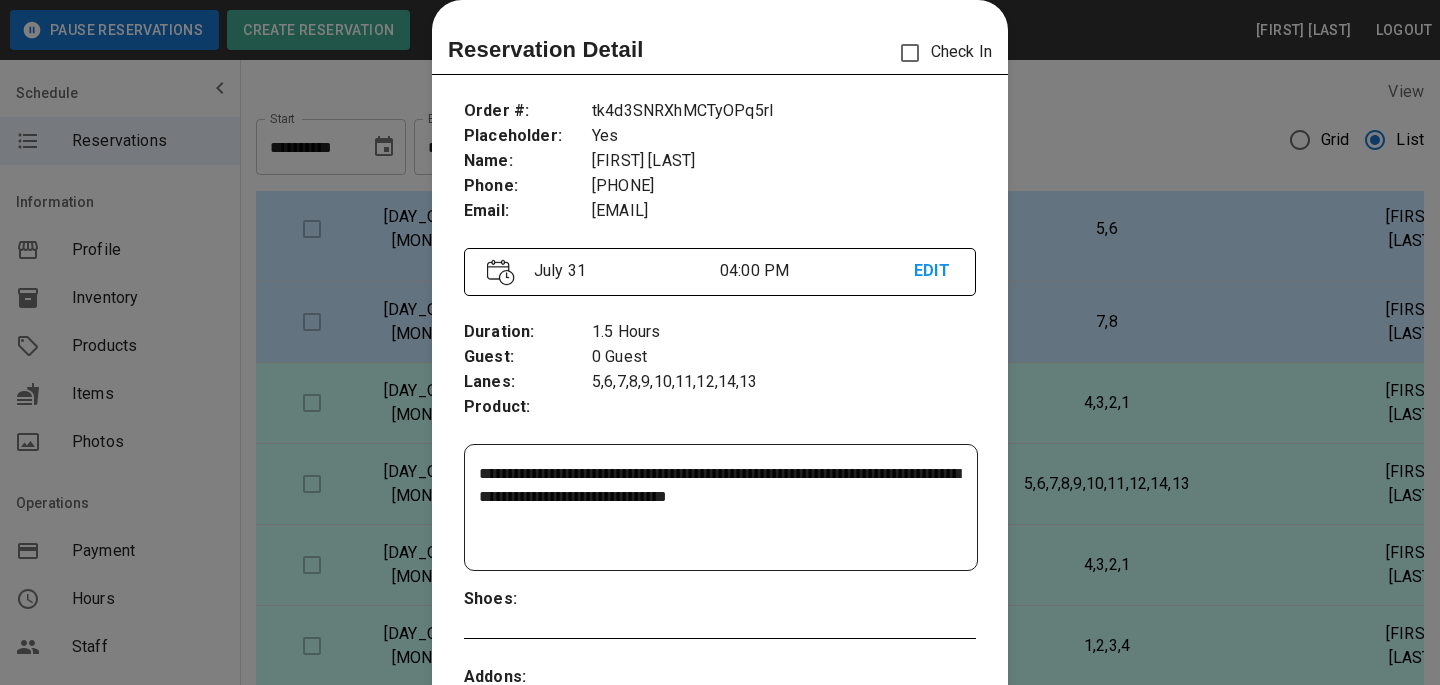 click at bounding box center (720, 342) 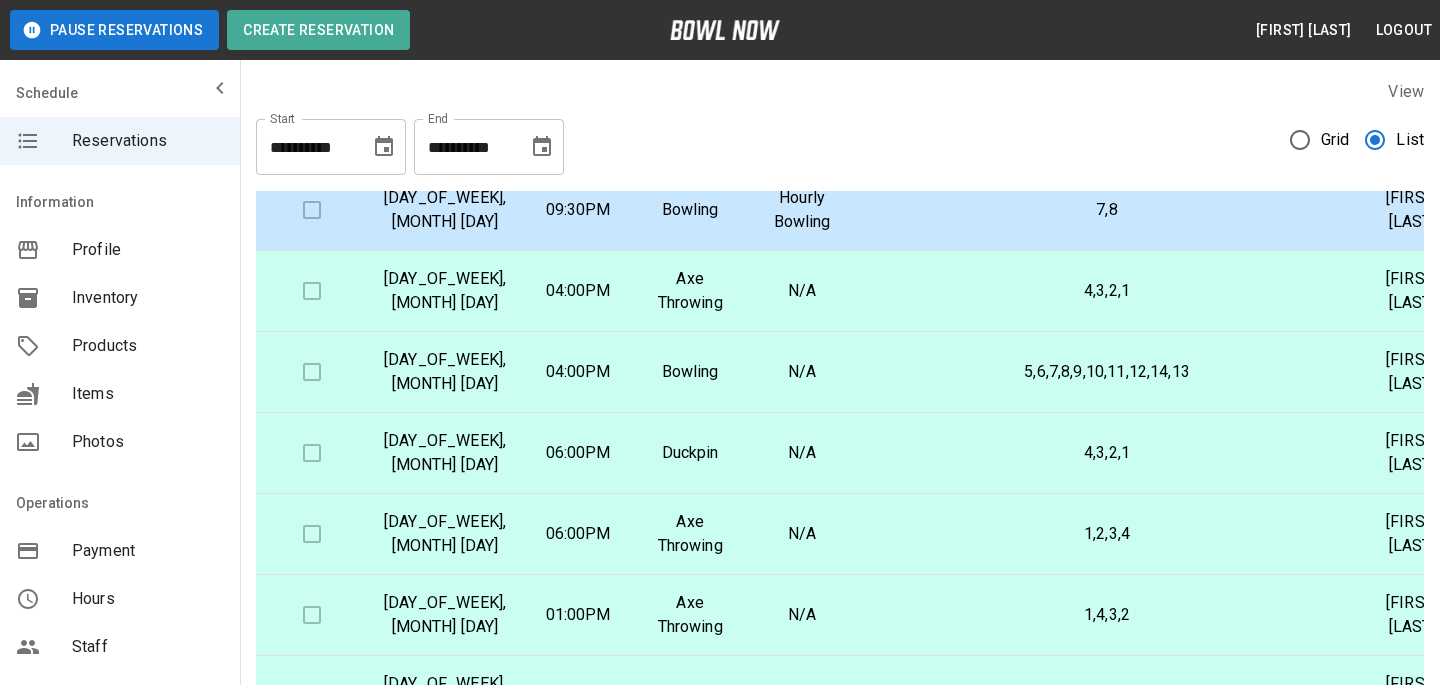 click on "5,6,7,8,9,10,11,12,14,13" at bounding box center [1107, 372] 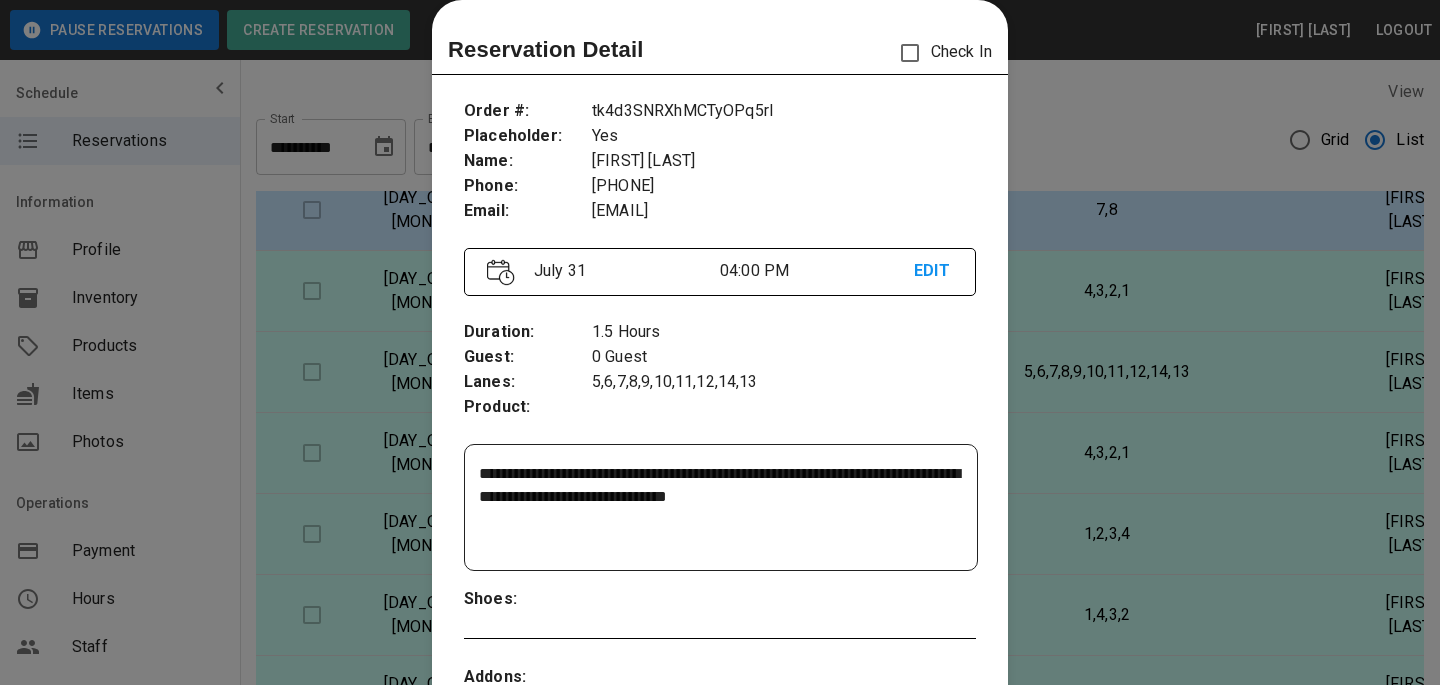 click at bounding box center [720, 342] 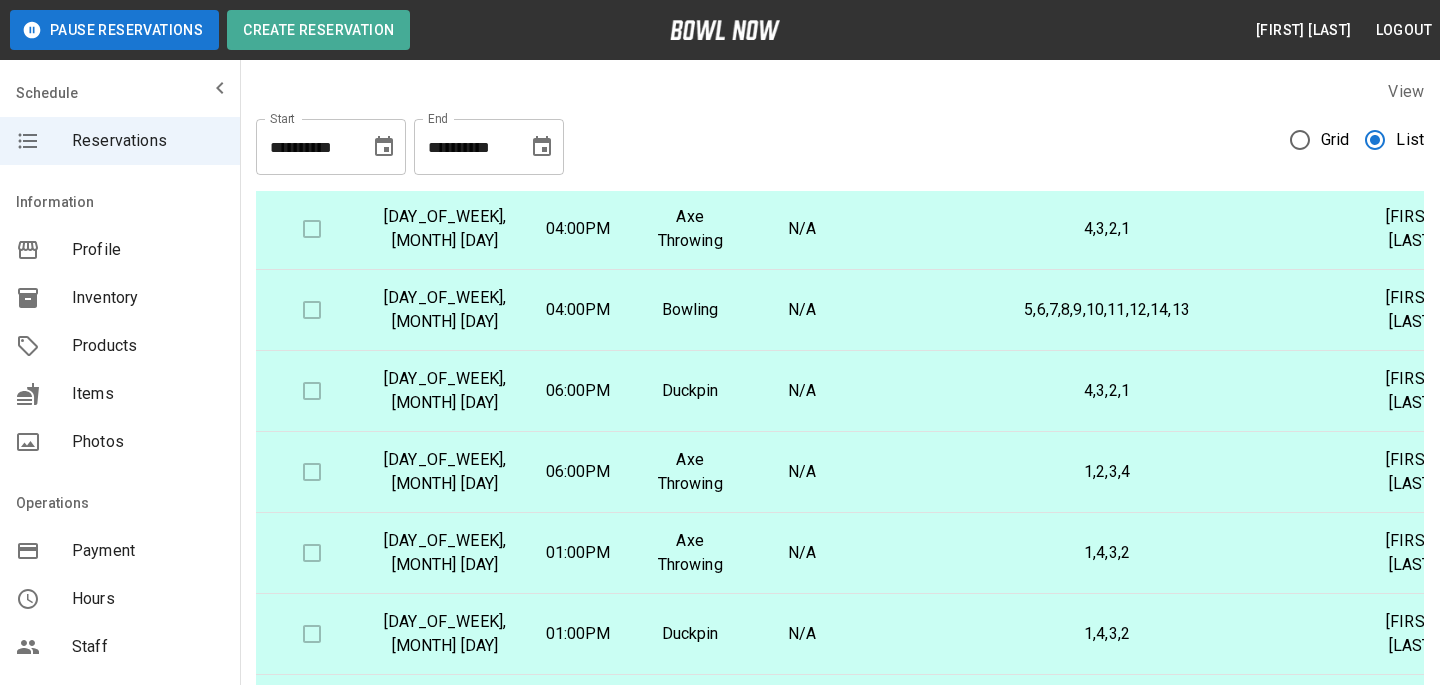 click on "4,3,2,1" at bounding box center [1107, 391] 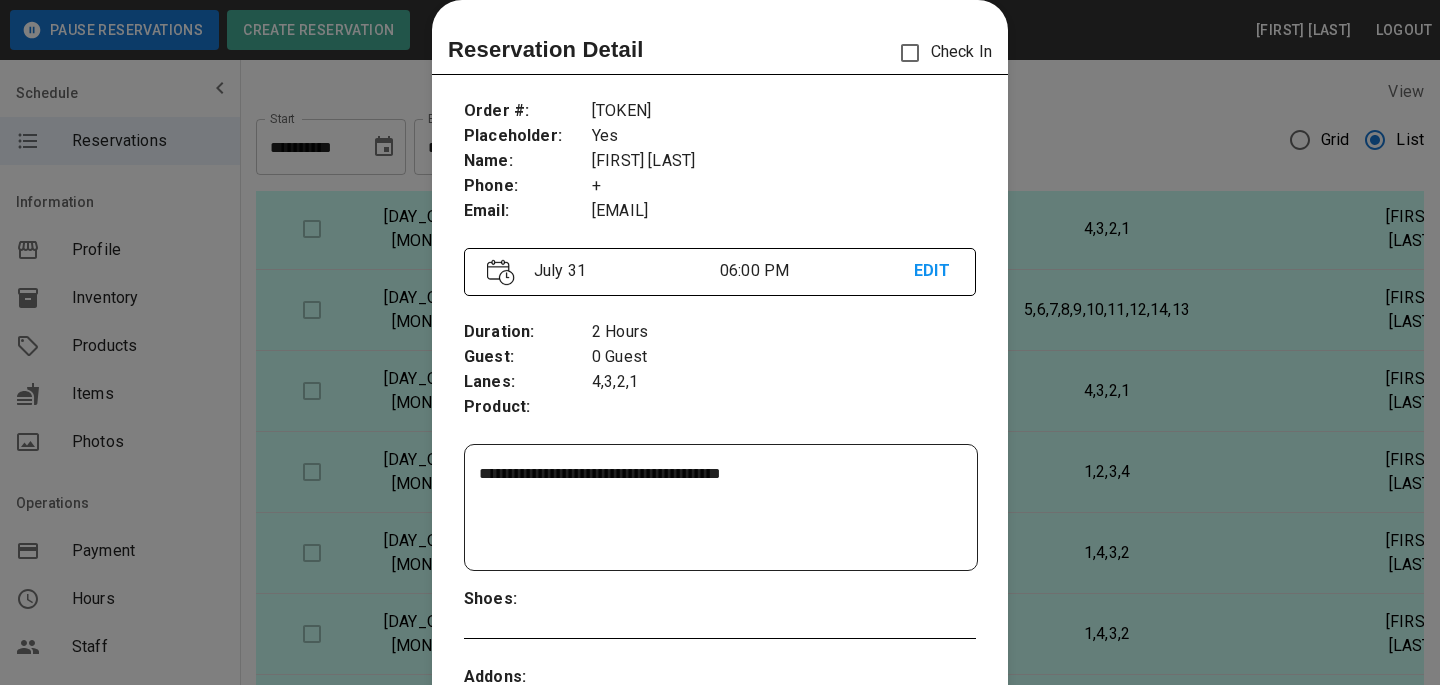 click at bounding box center [720, 342] 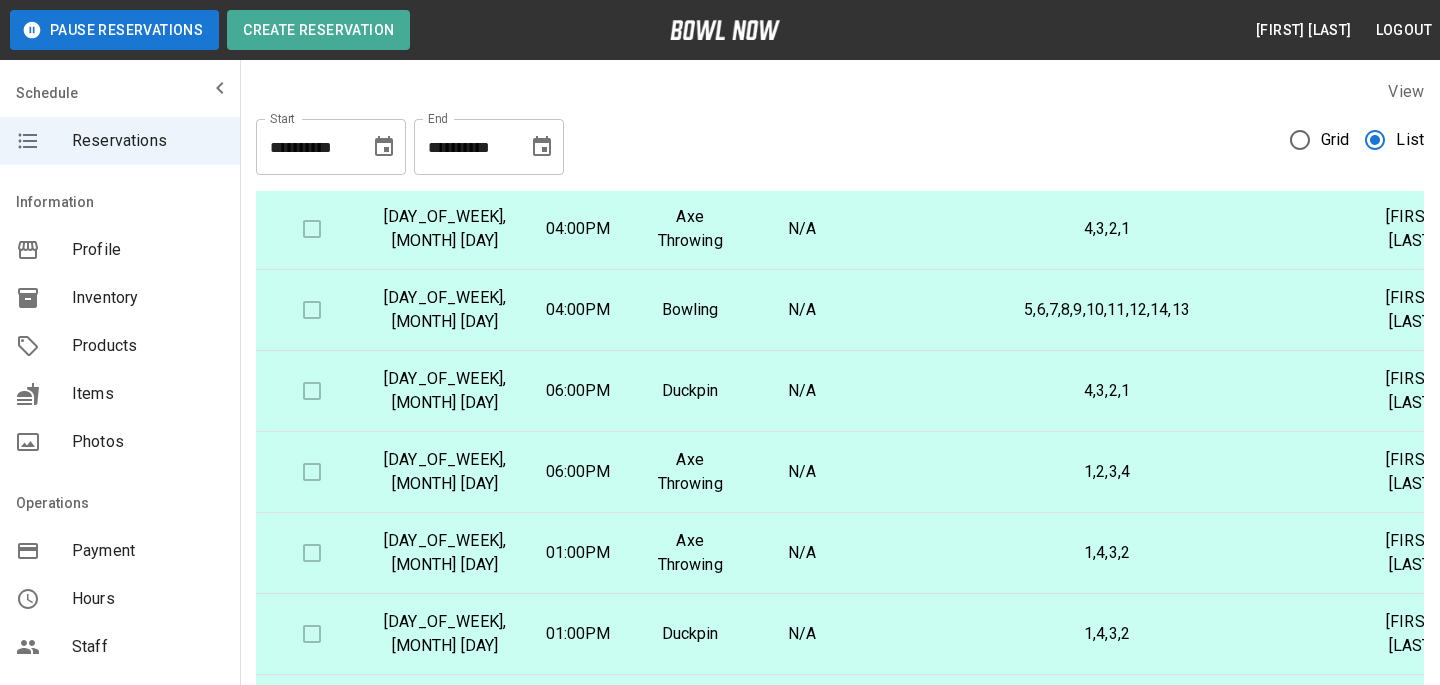 click on "1,2,3,4" at bounding box center (1107, 472) 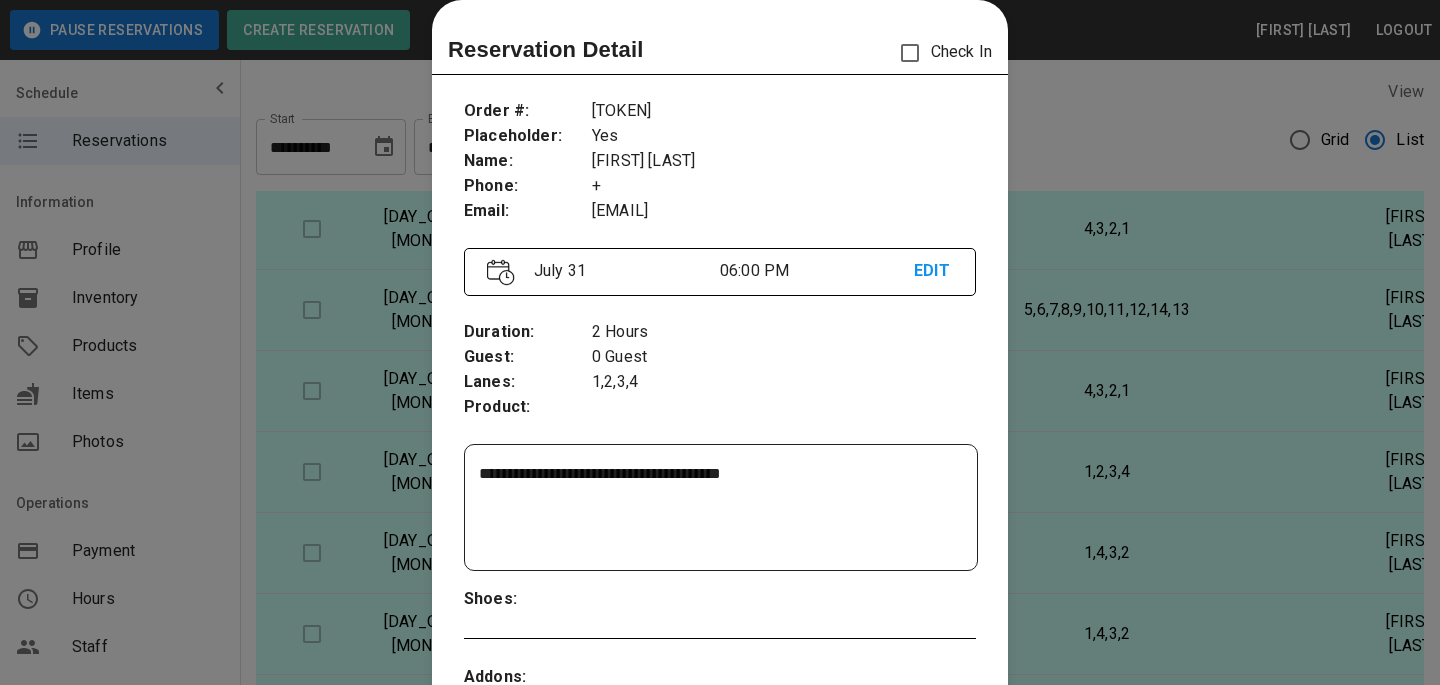 click at bounding box center (720, 342) 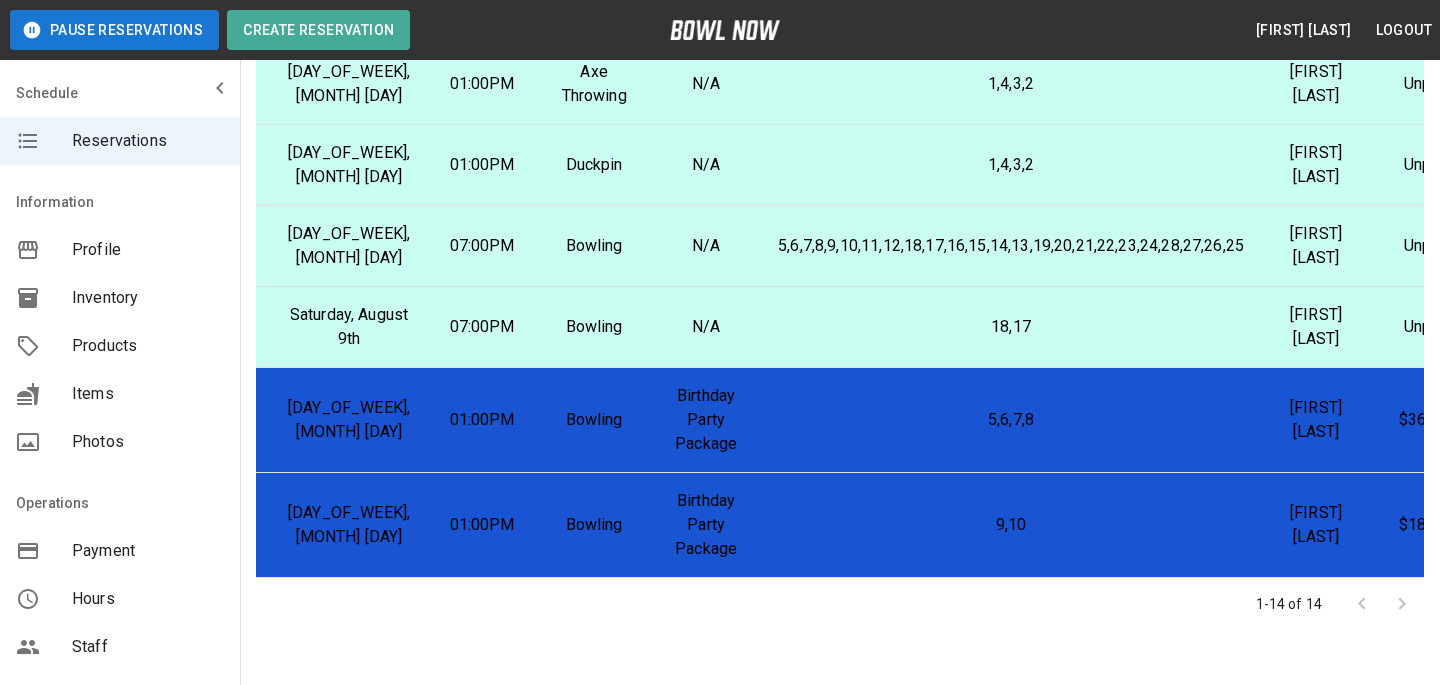 click on "5,6,7,8" at bounding box center (1011, 420) 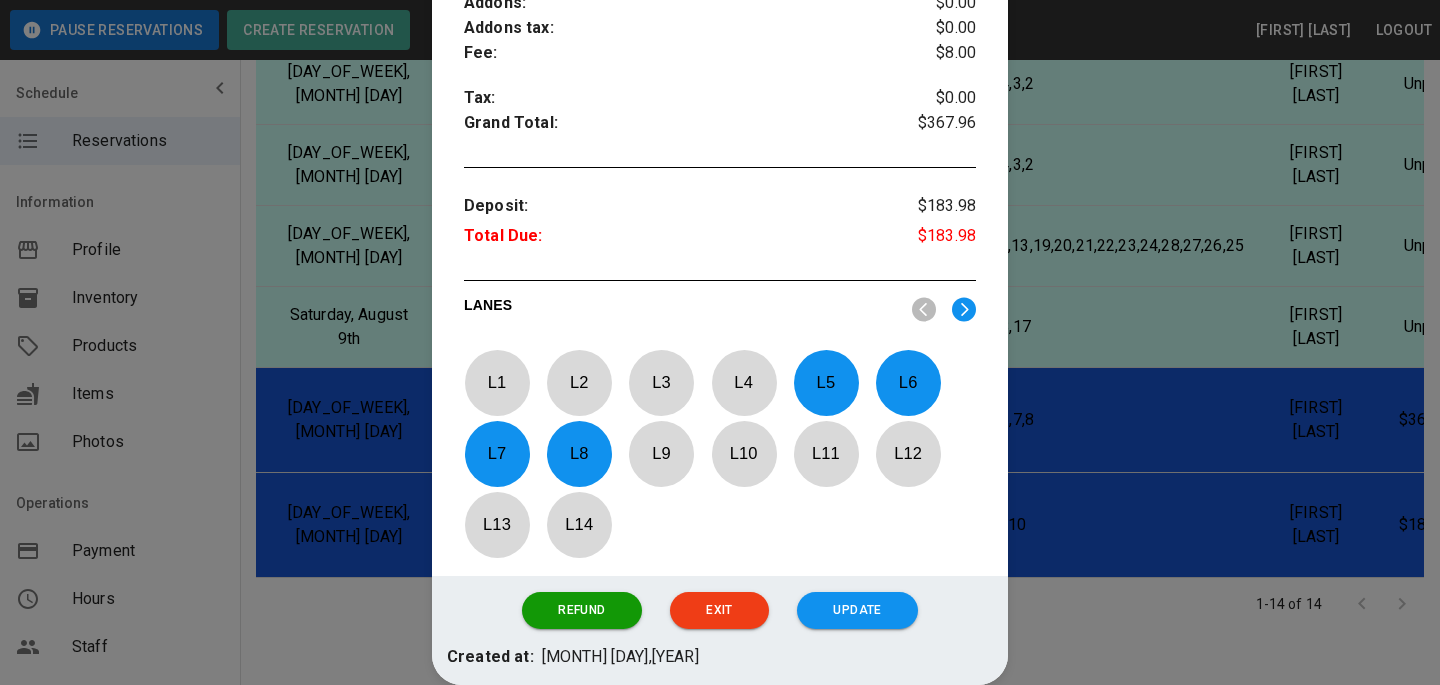 click at bounding box center [720, 342] 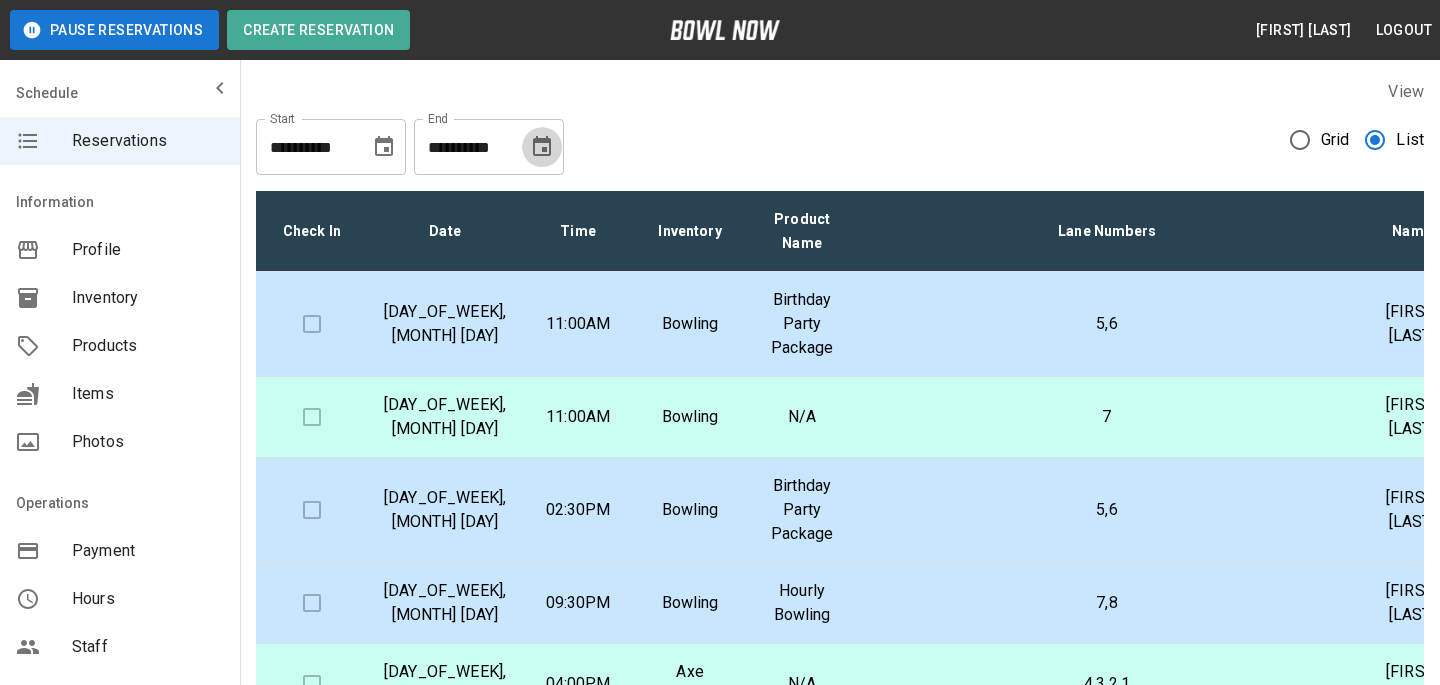 click 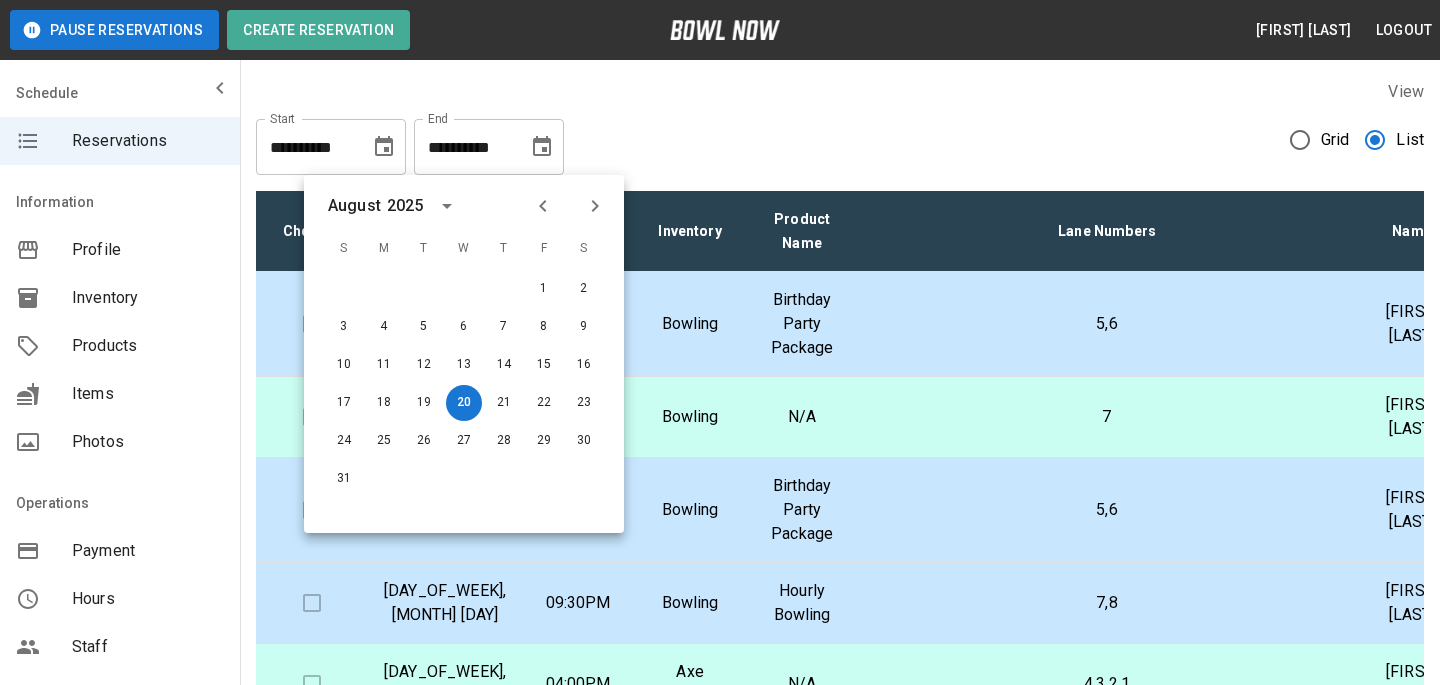 click 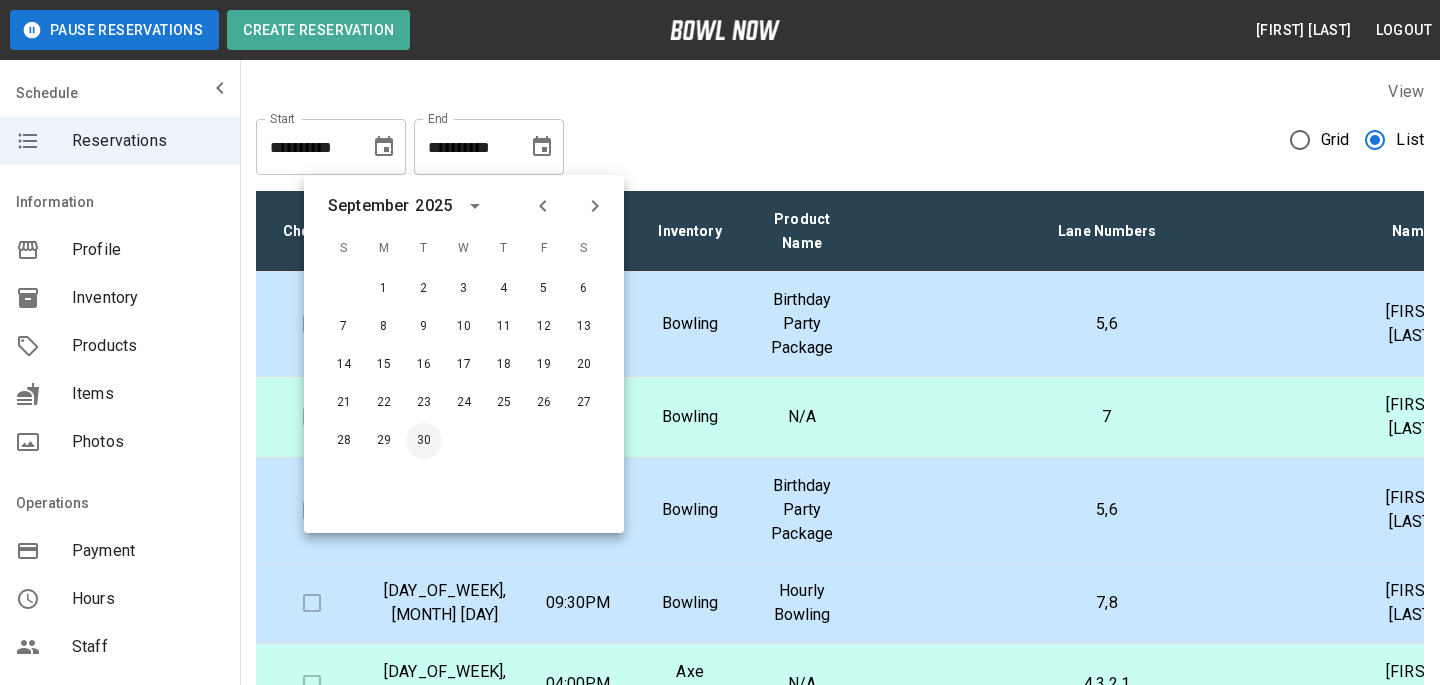 click on "30" at bounding box center (424, 441) 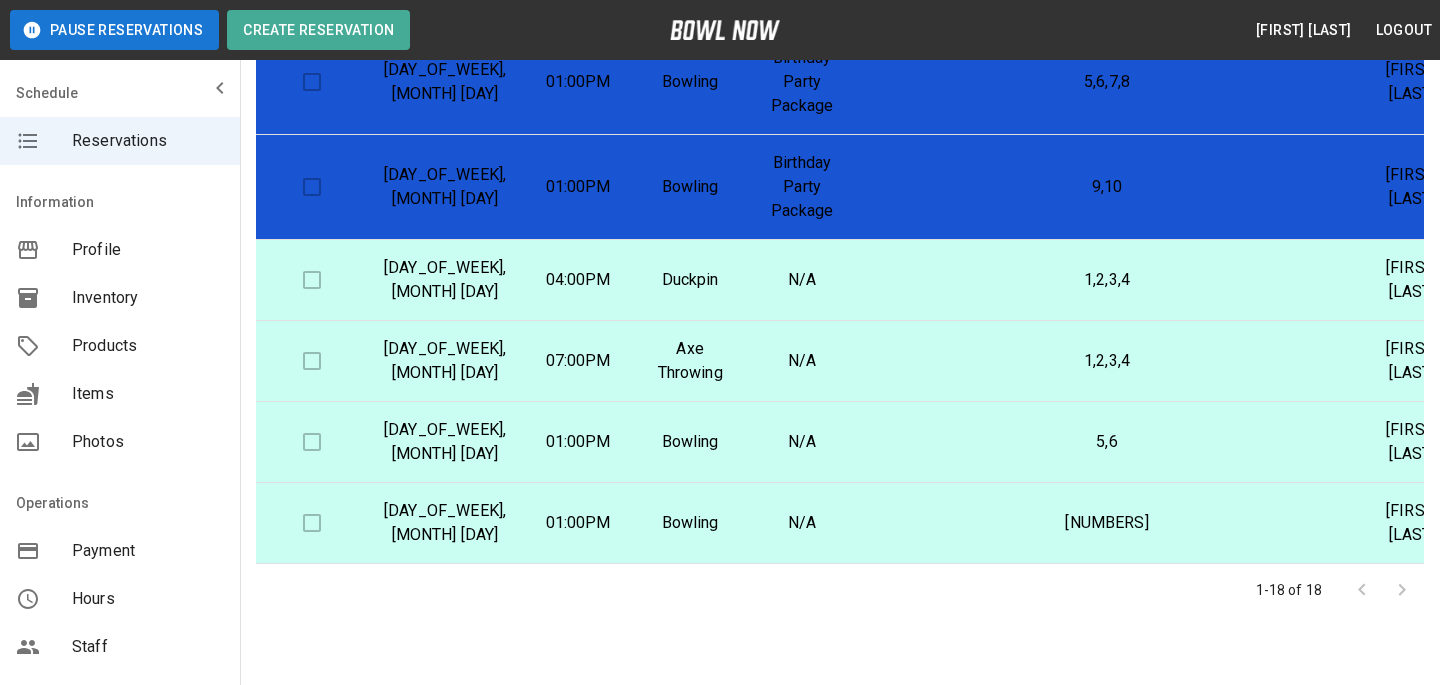 click on "[NUMBERS]" at bounding box center (1107, 523) 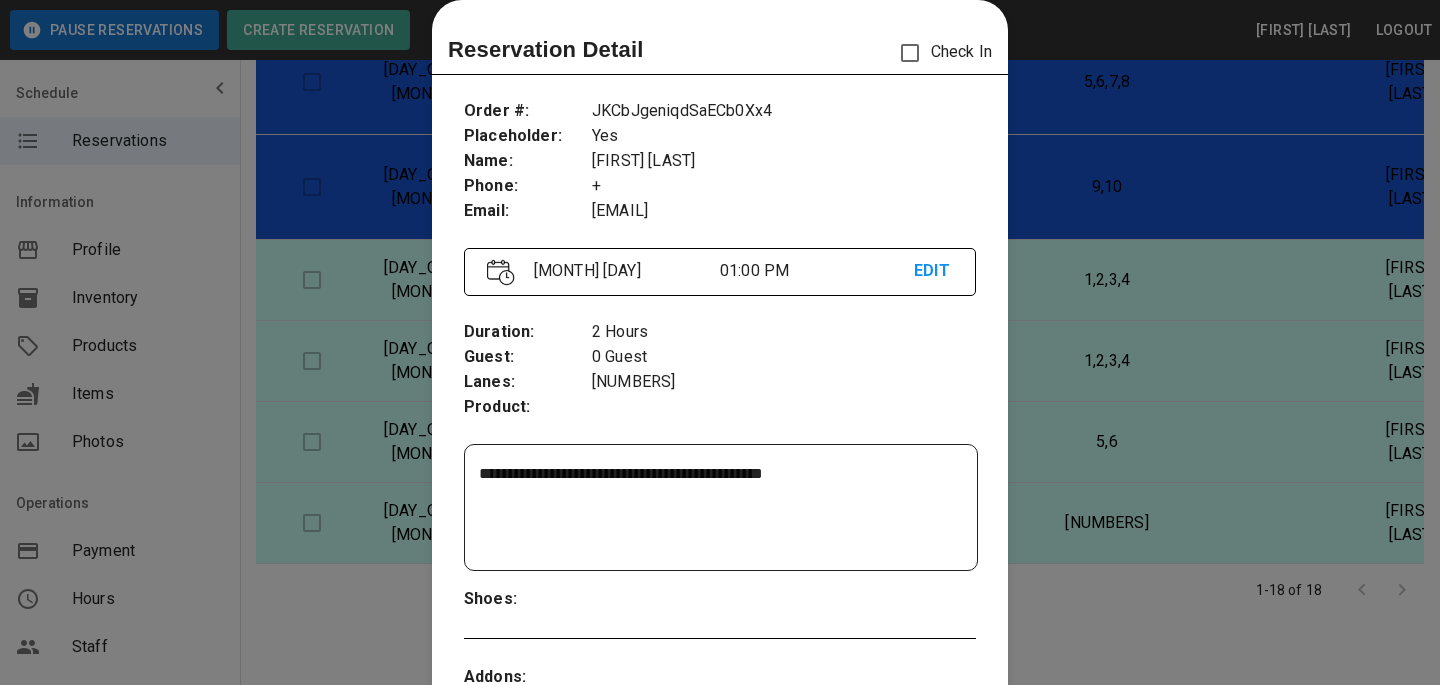 click at bounding box center [720, 342] 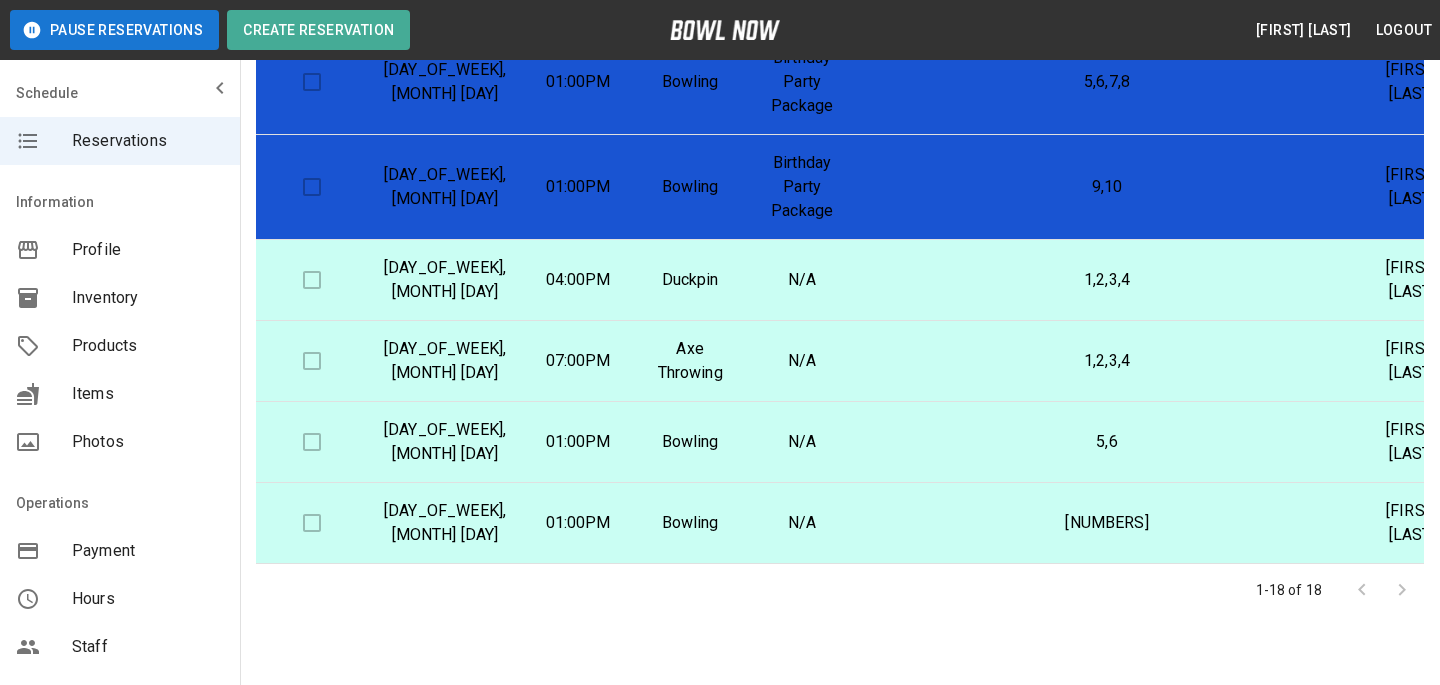 click on "5,6" at bounding box center [1107, 442] 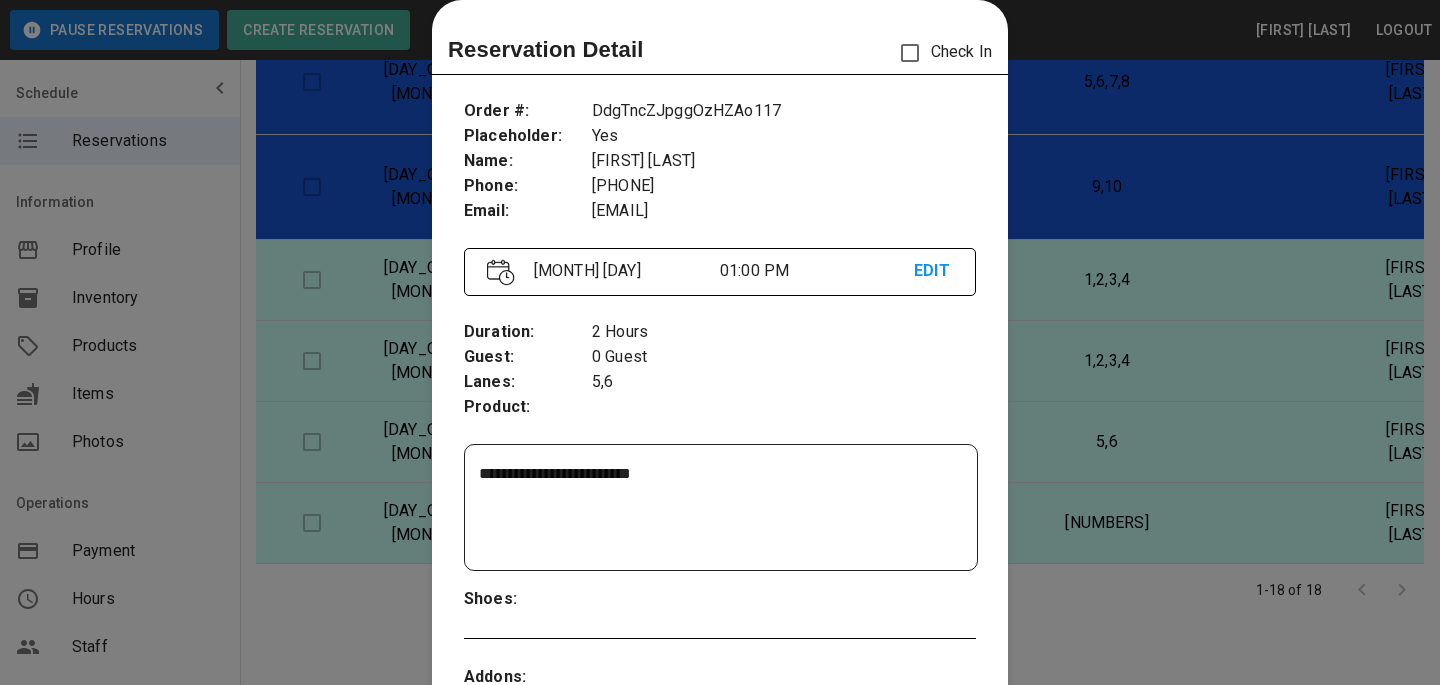 click at bounding box center [720, 342] 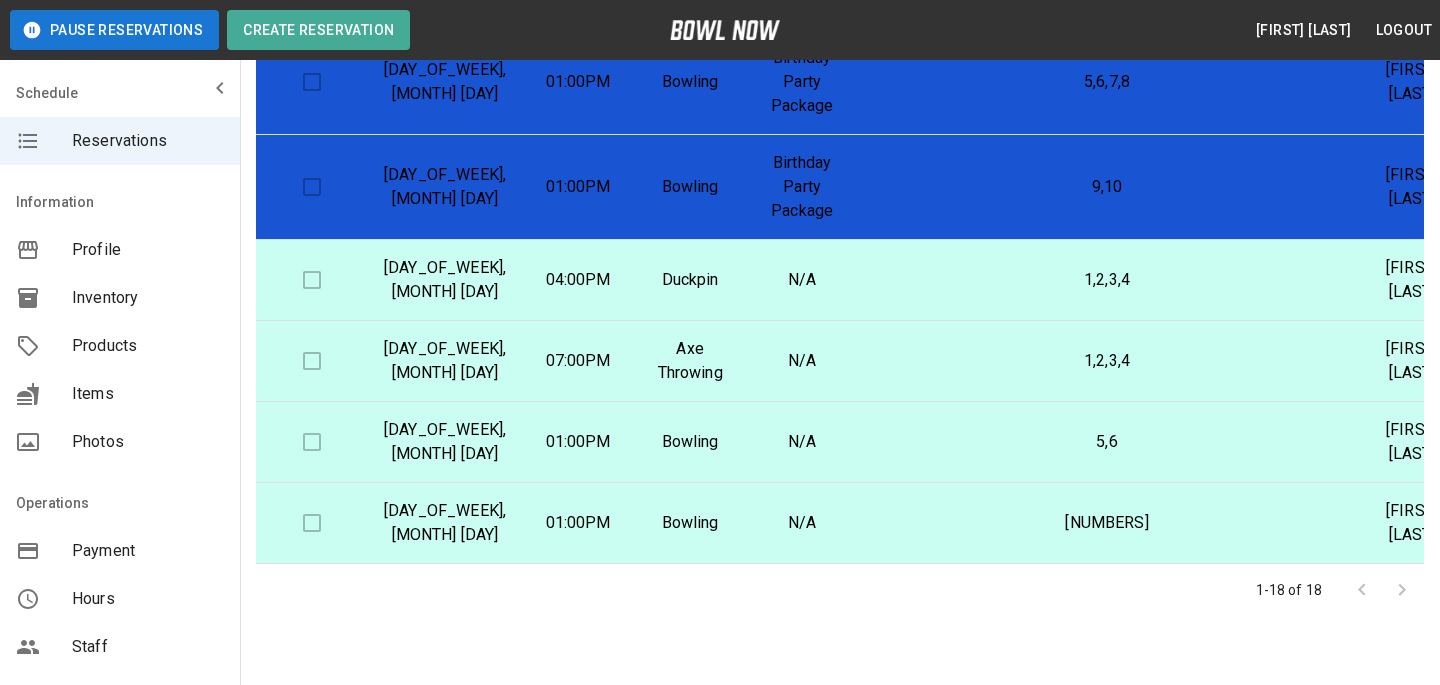 click on "1,2,3,4" at bounding box center [1107, 361] 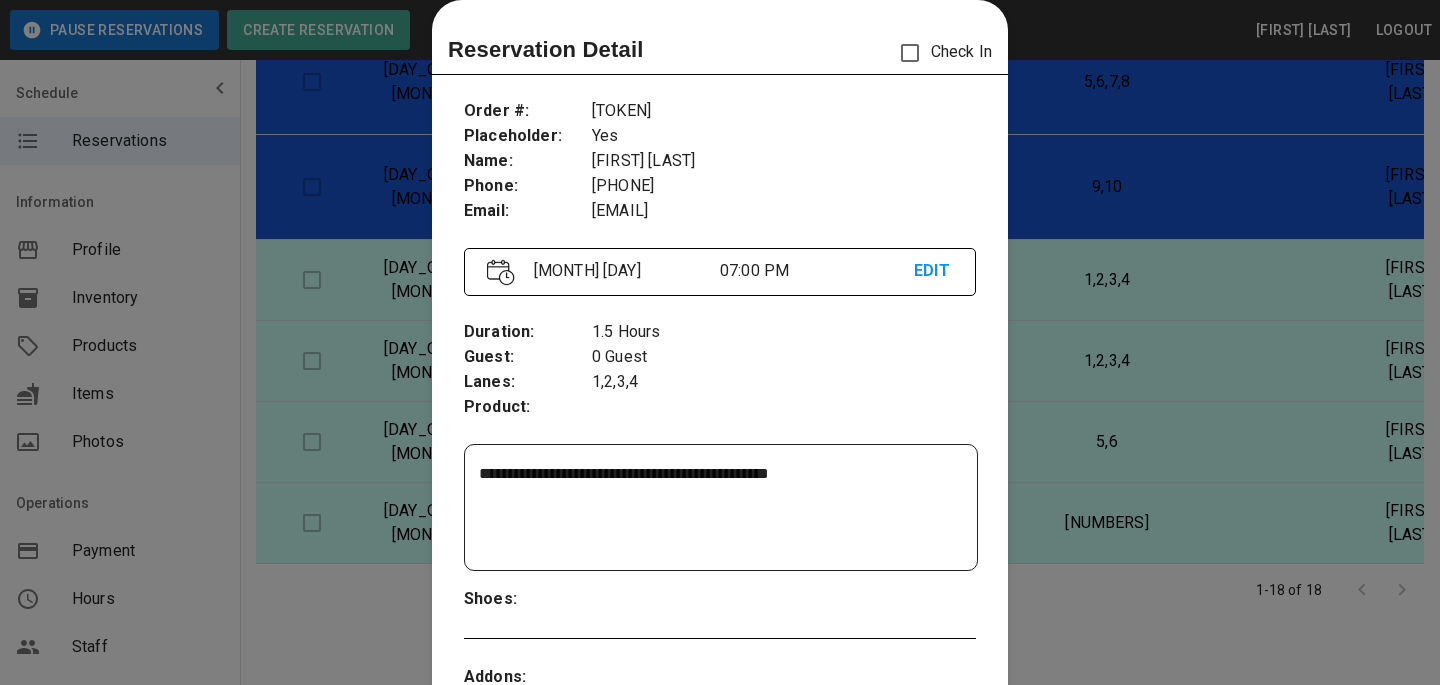 click at bounding box center (720, 342) 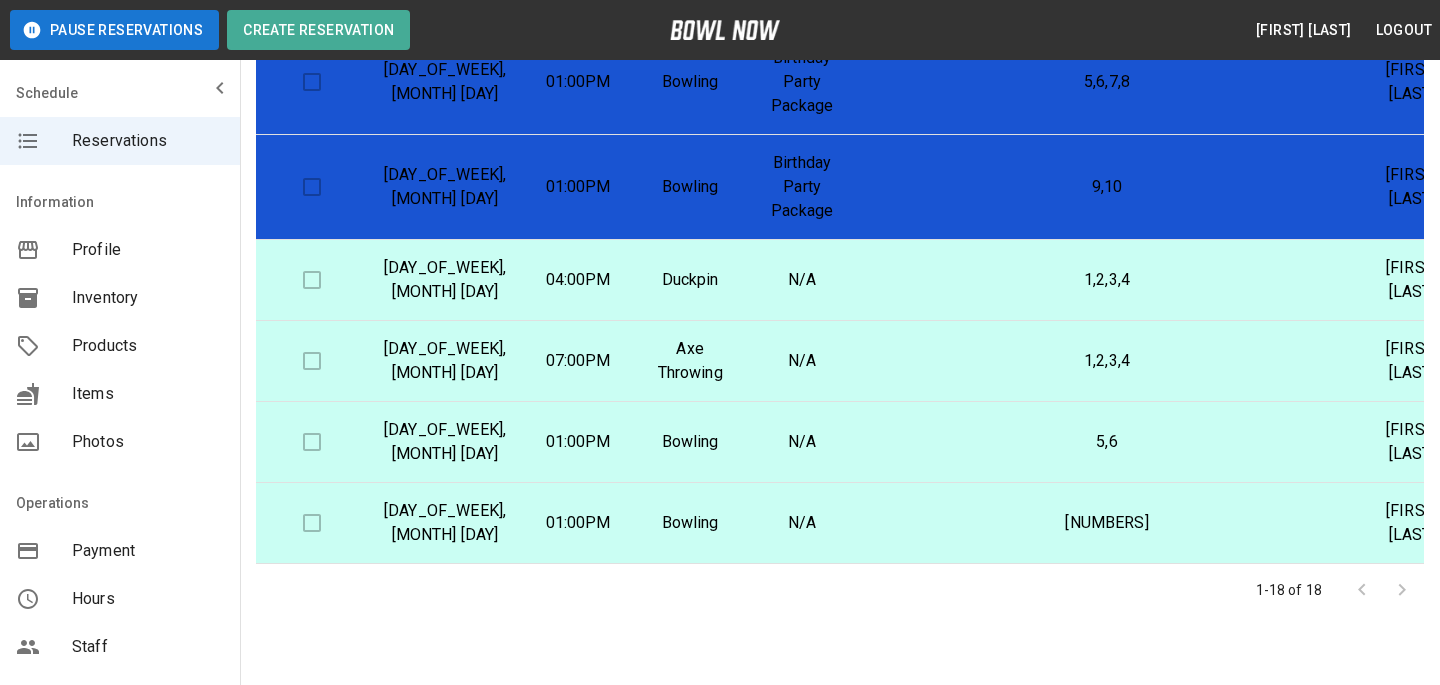 click on "1,2,3,4" at bounding box center [1107, 280] 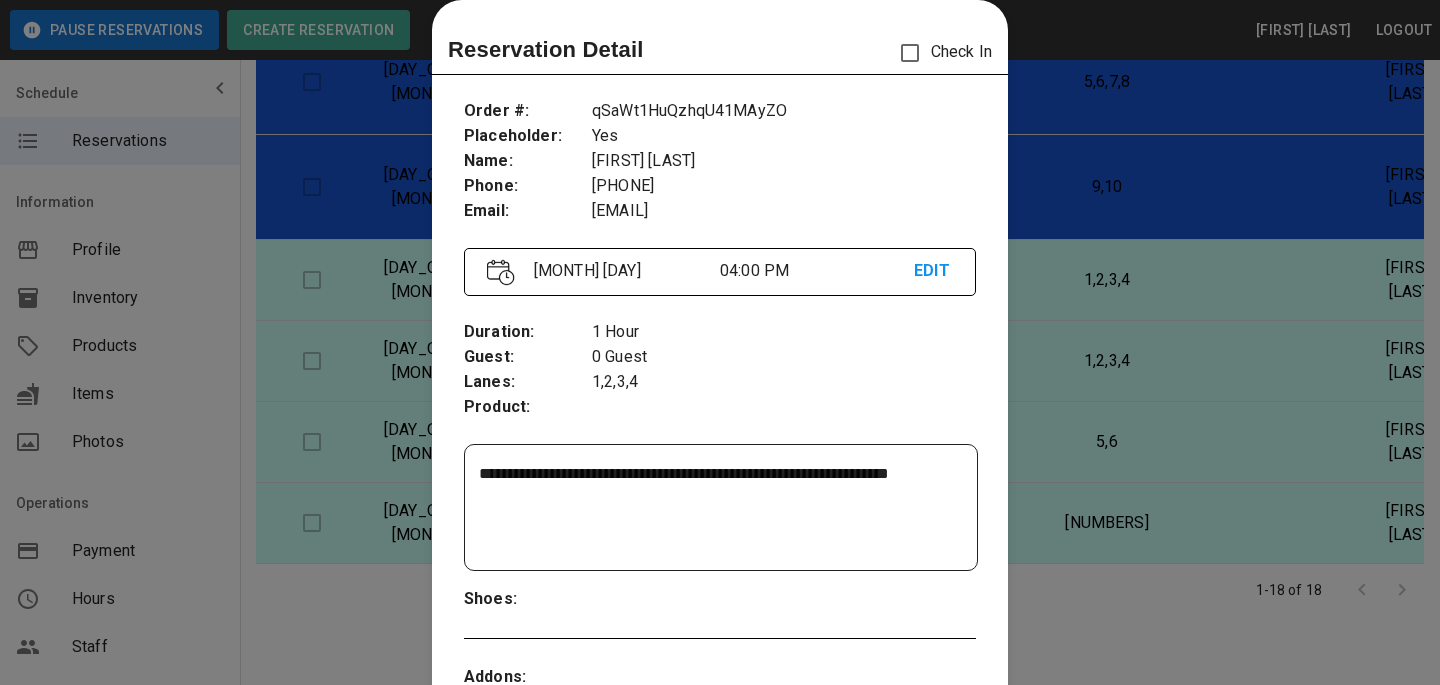 click at bounding box center (720, 342) 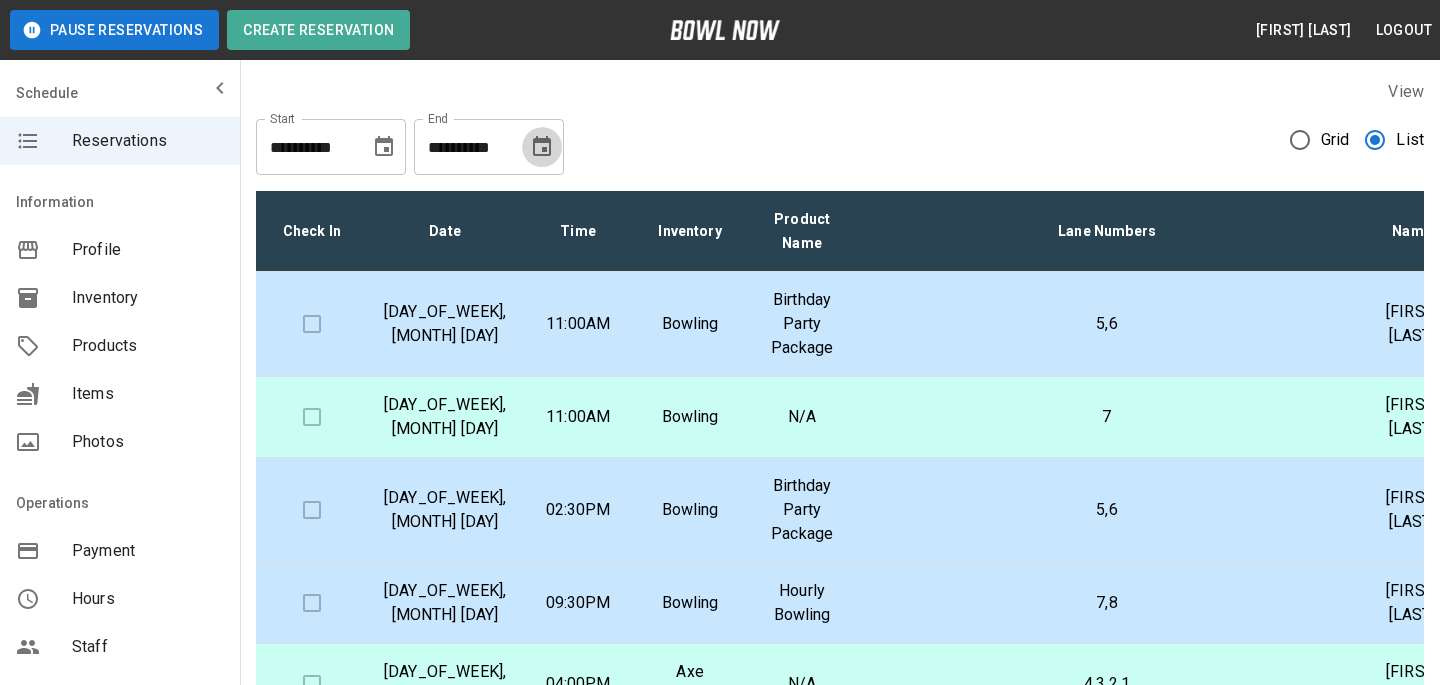 click 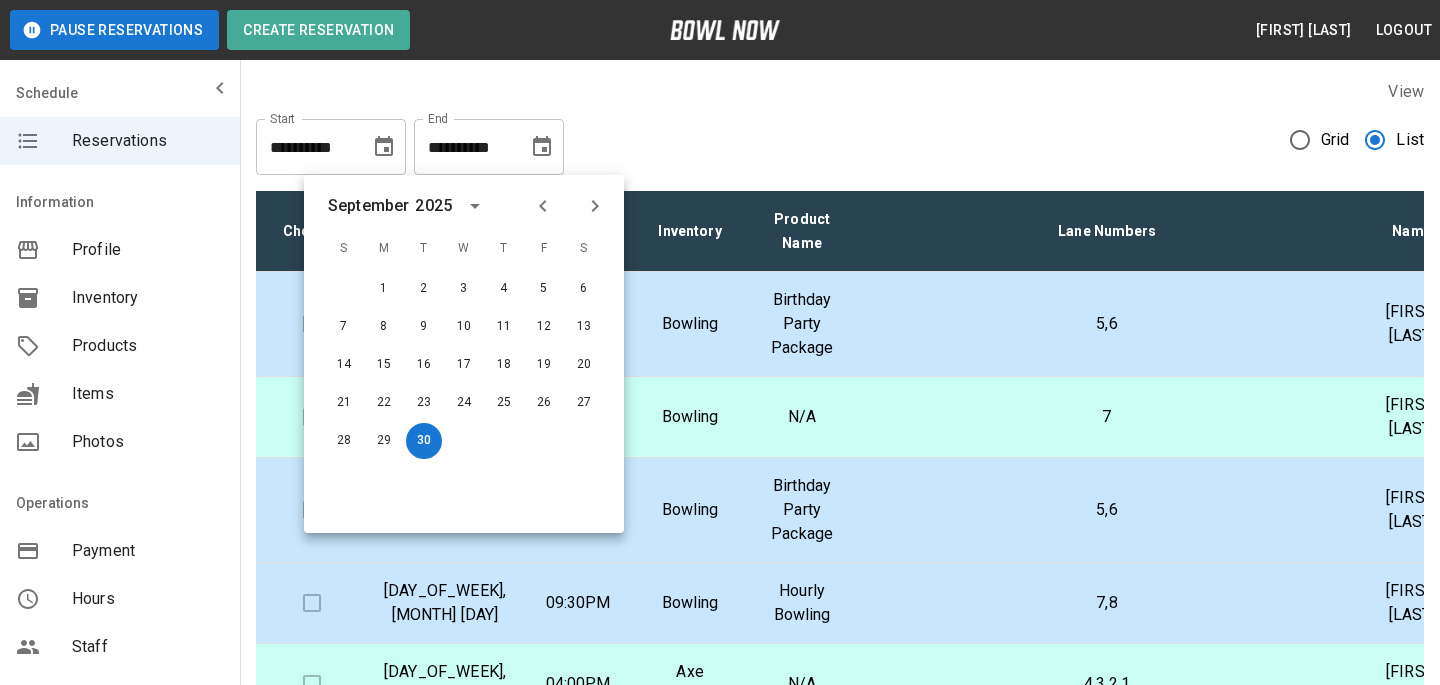 click at bounding box center [569, 206] 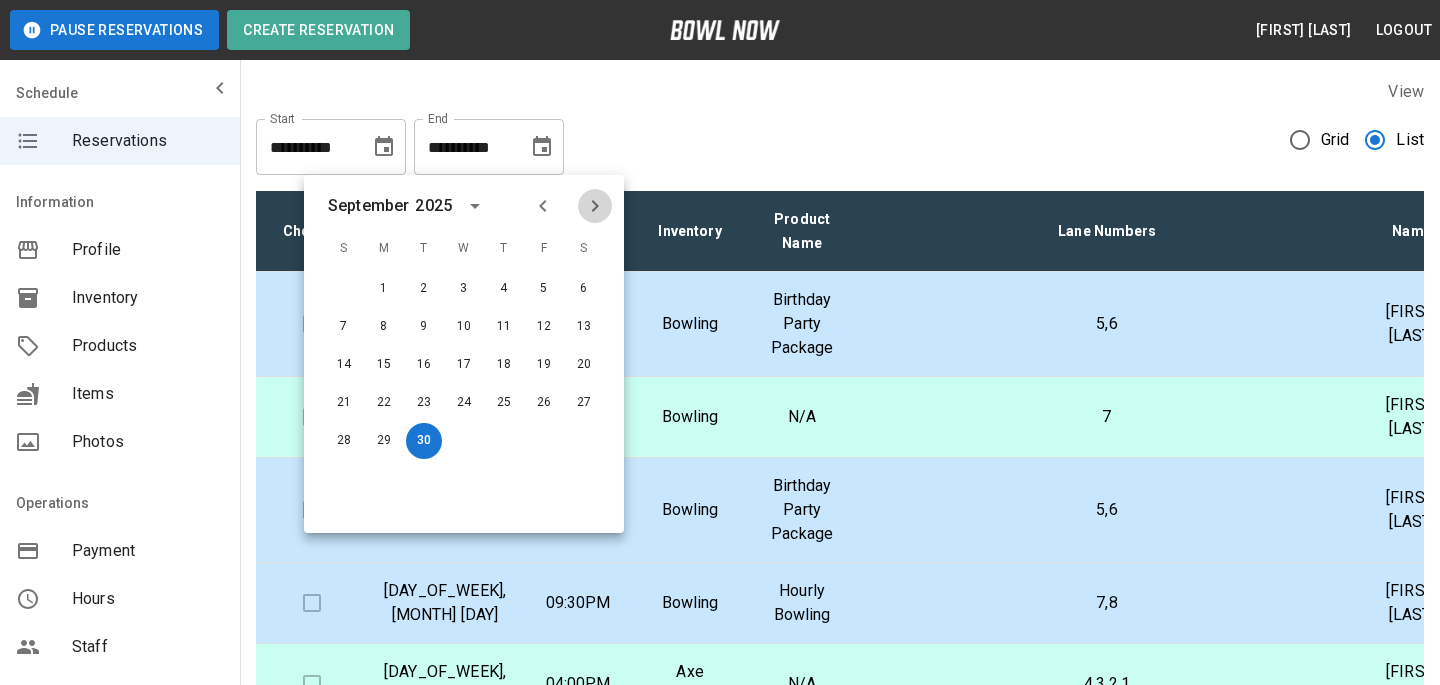 click 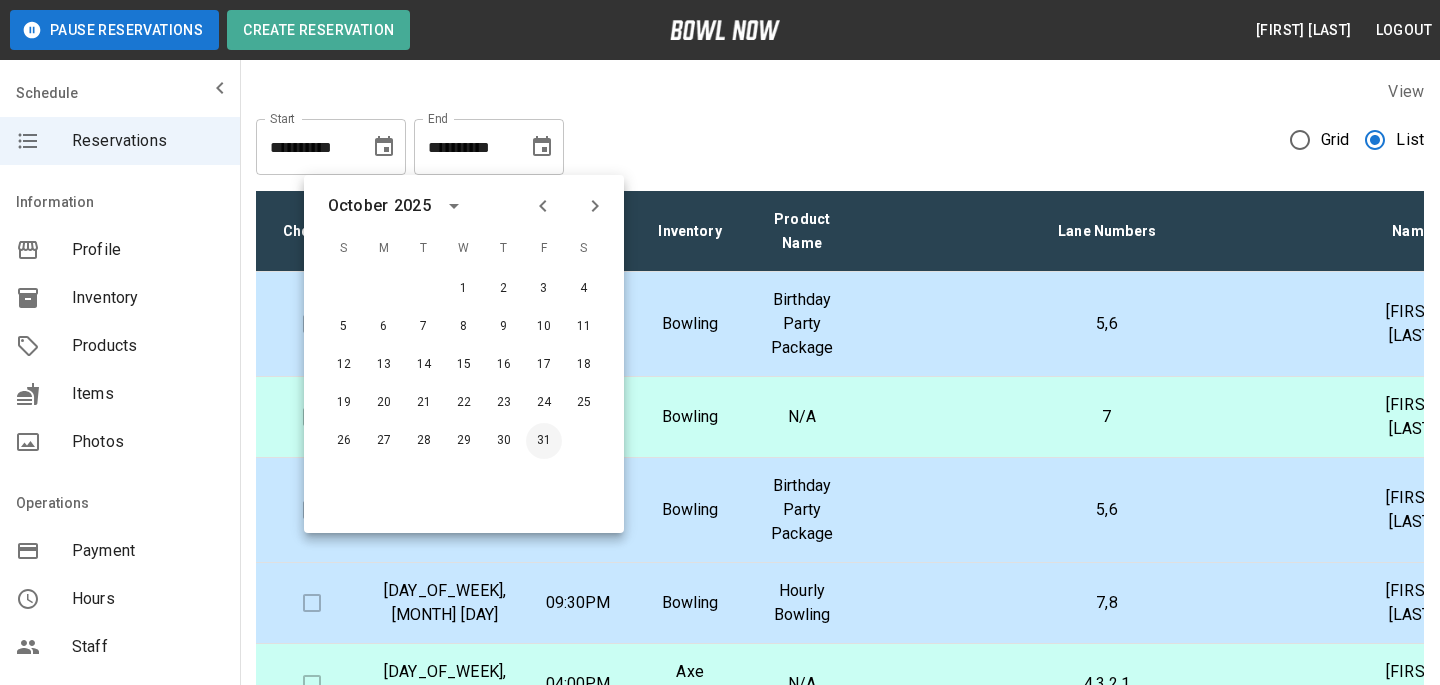 click on "31" at bounding box center [544, 441] 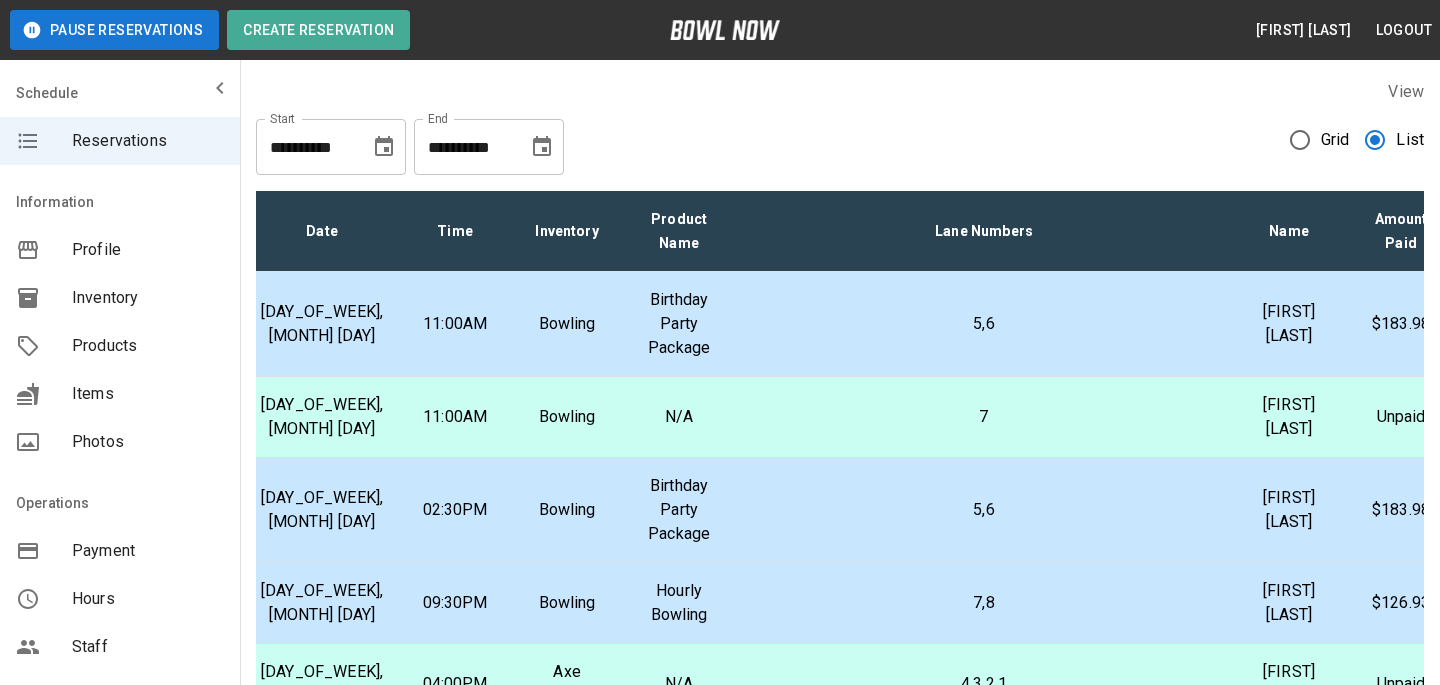click on "**********" at bounding box center [489, 147] 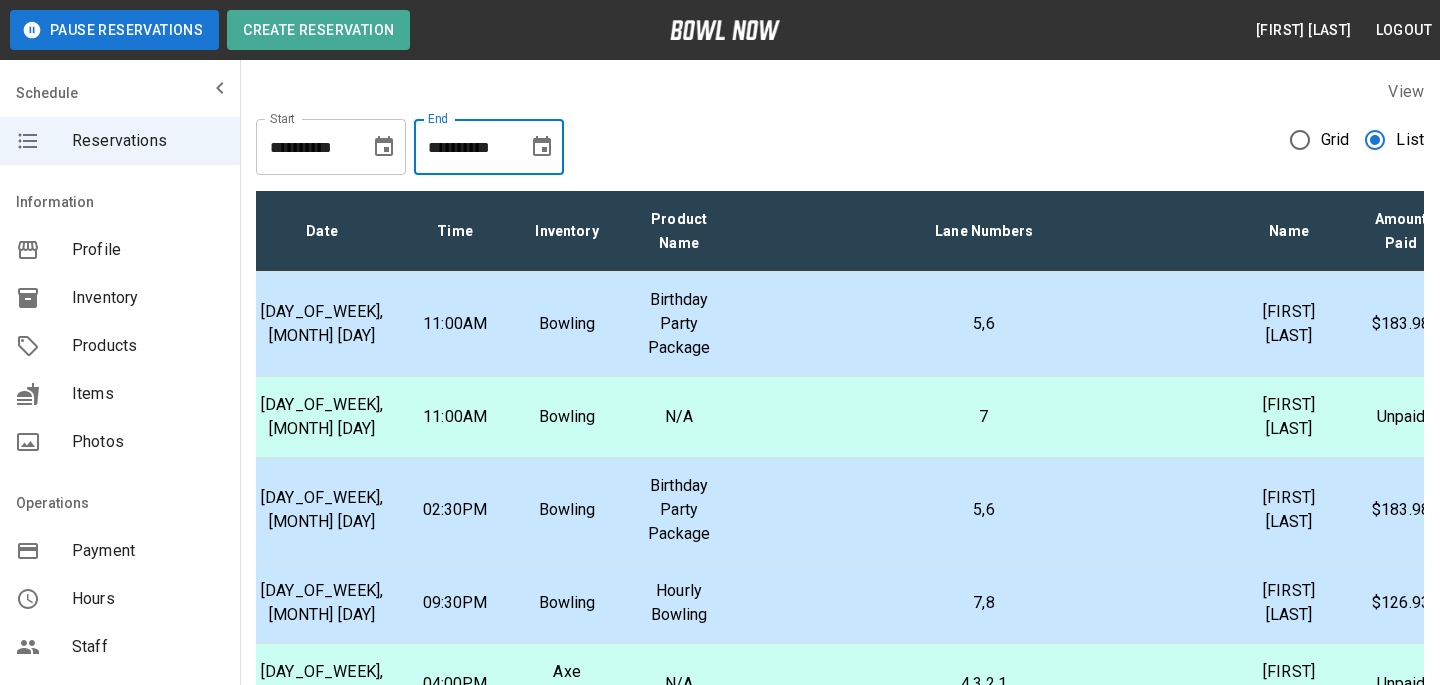click 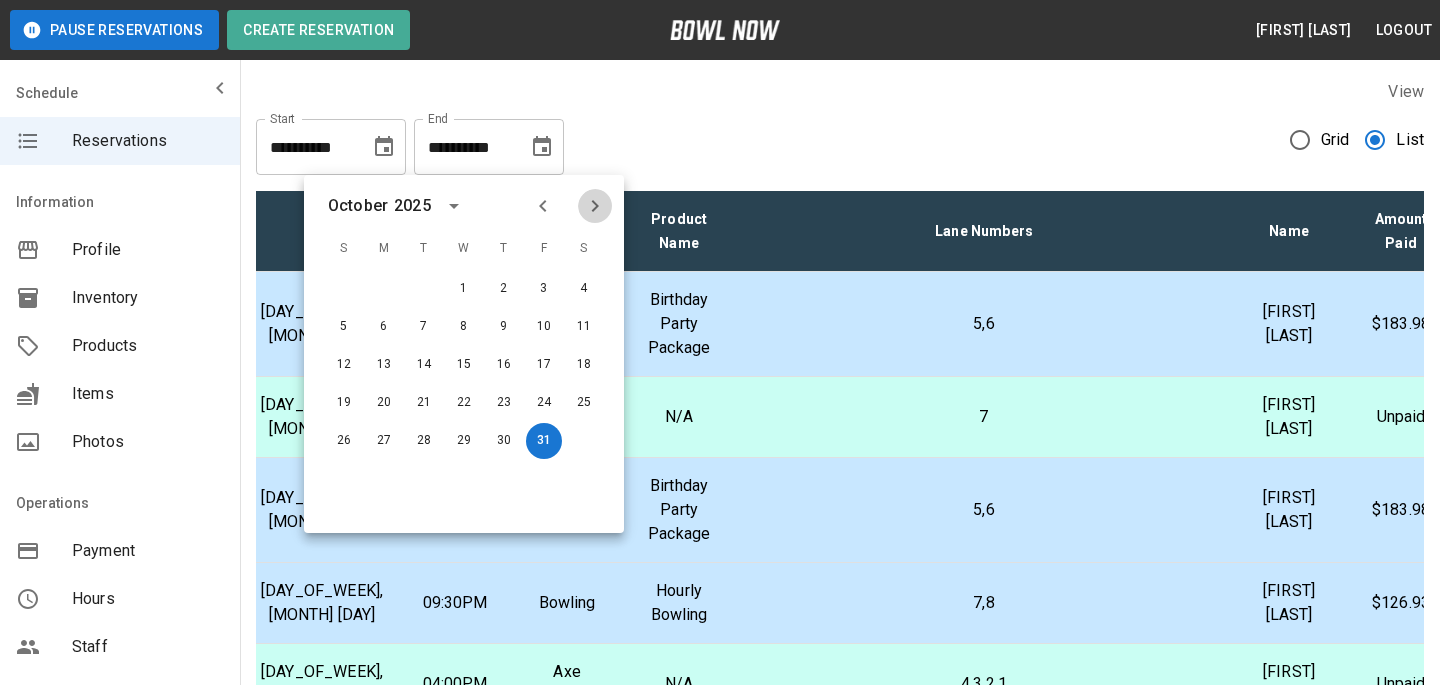 click 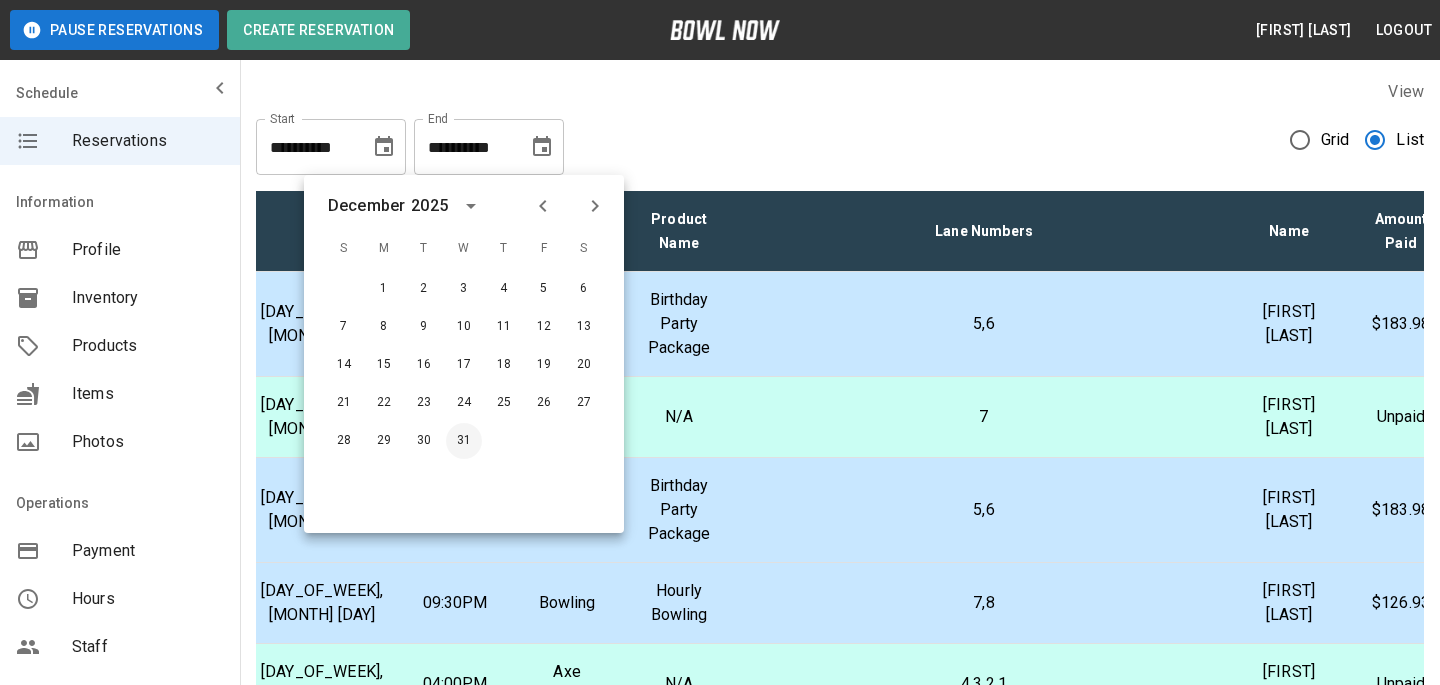 click on "31" at bounding box center (464, 441) 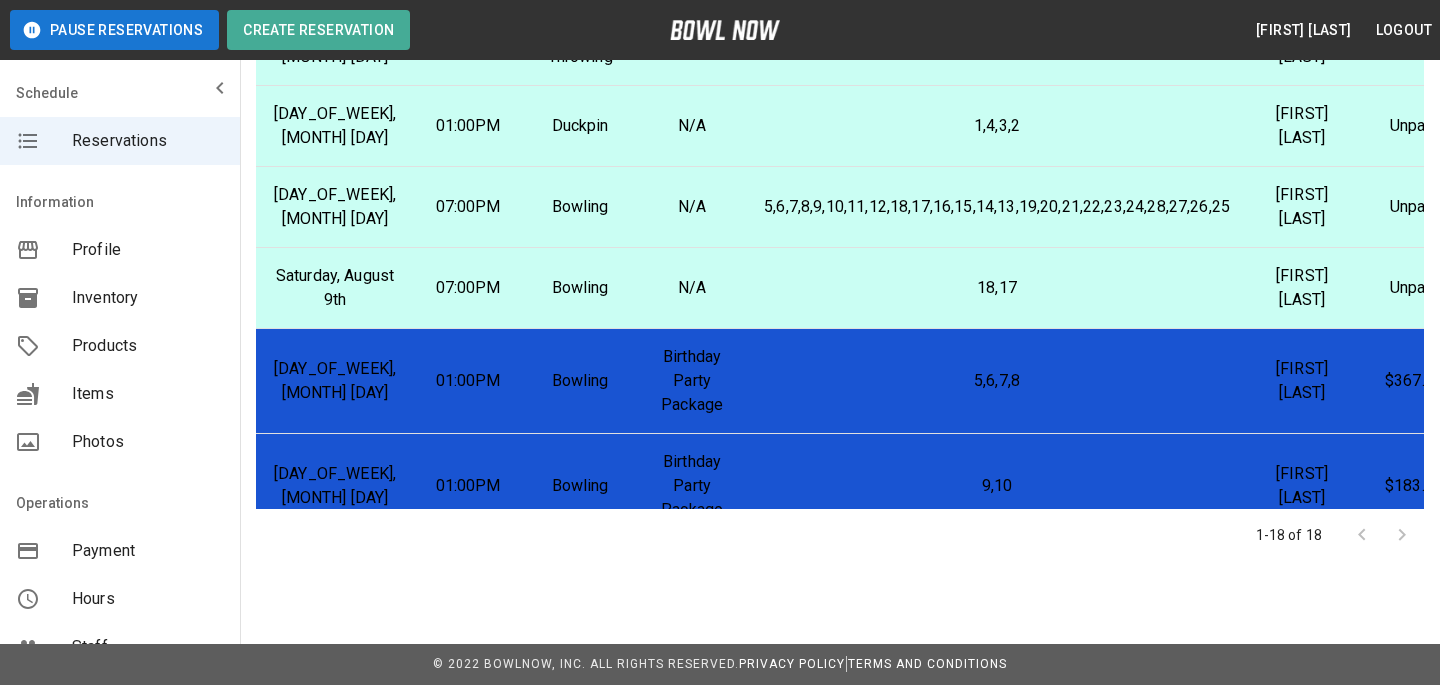 click on "18,17" at bounding box center [997, 288] 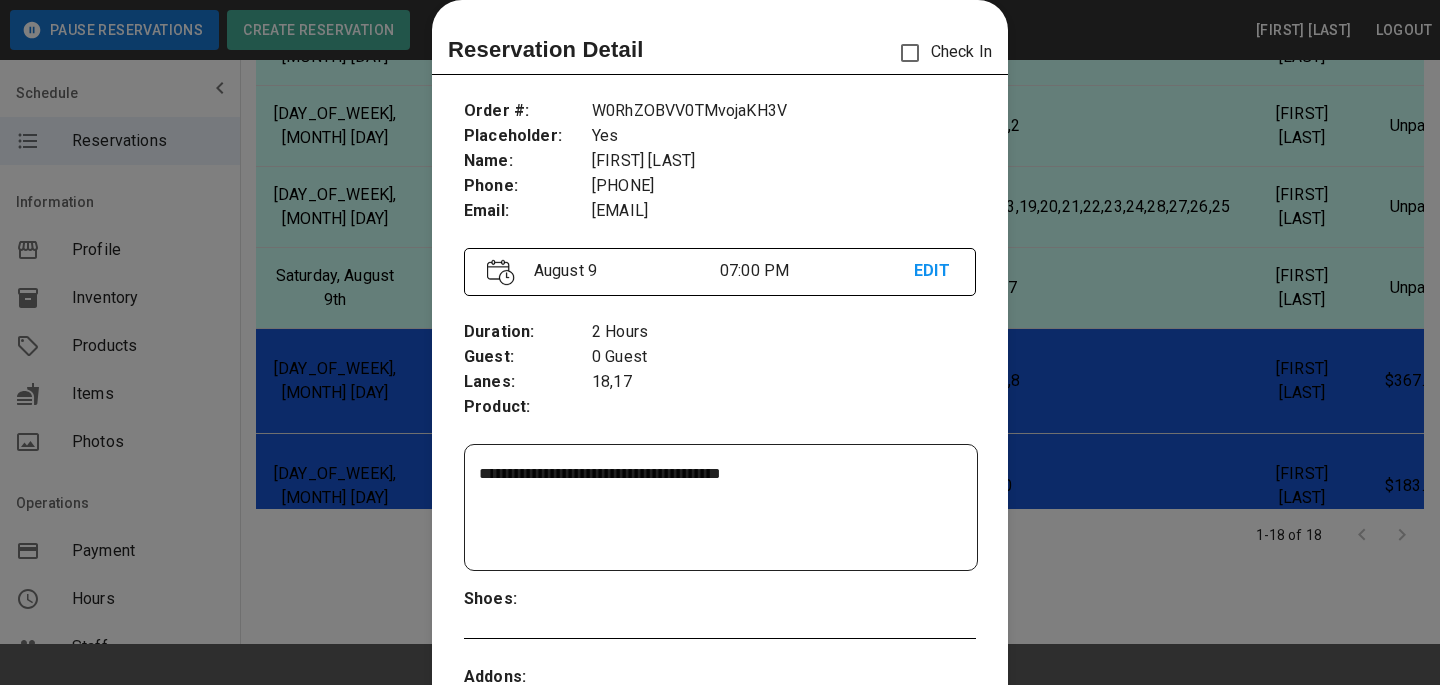 click at bounding box center [720, 342] 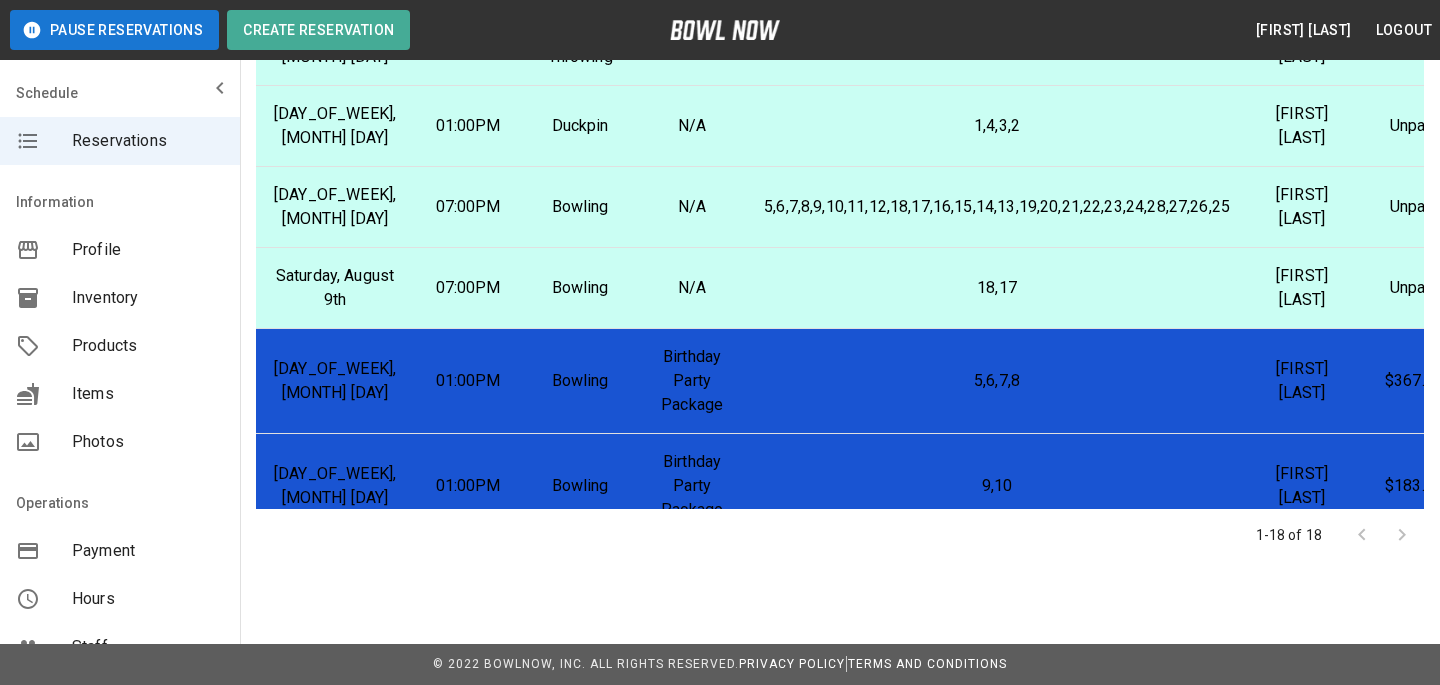 click on "5,6,7,8,9,10,11,12,18,17,16,15,14,13,19,20,21,22,23,24,28,27,26,25" at bounding box center [997, 207] 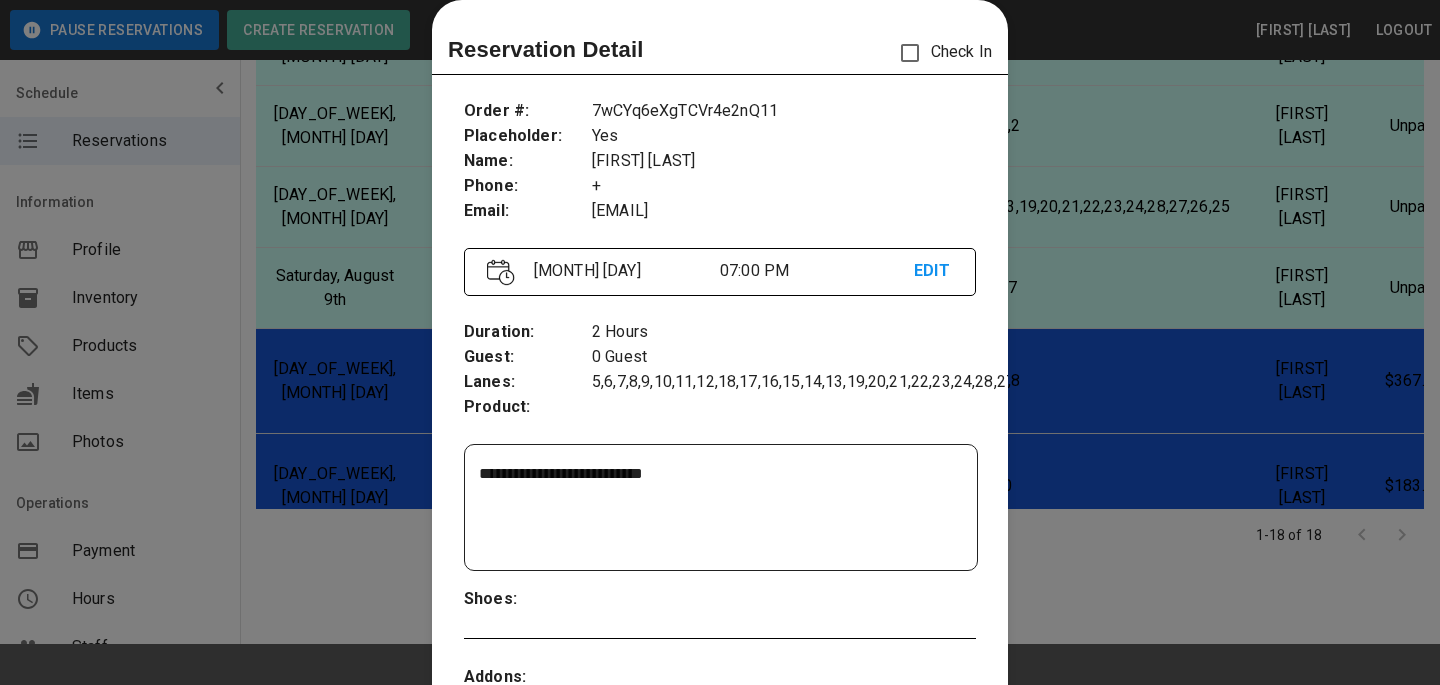 click at bounding box center [720, 342] 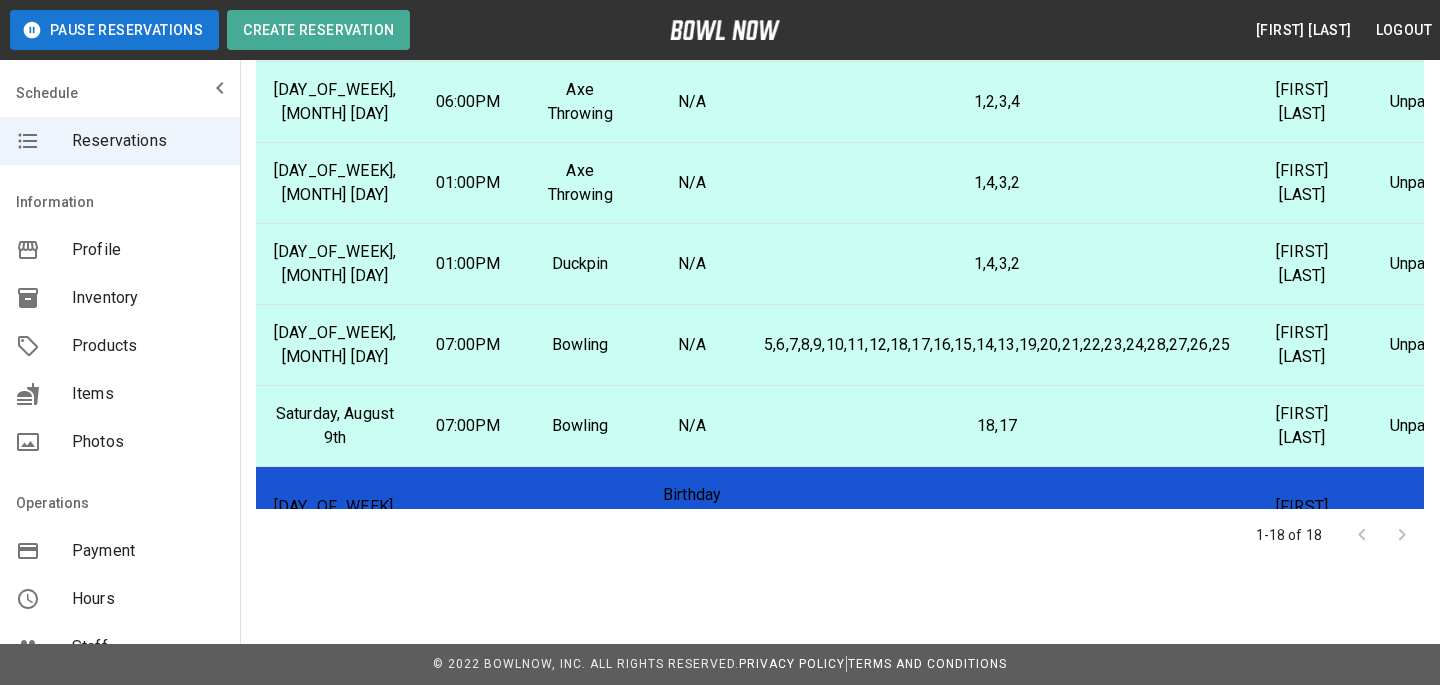 click on "1,4,3,2" at bounding box center [997, 264] 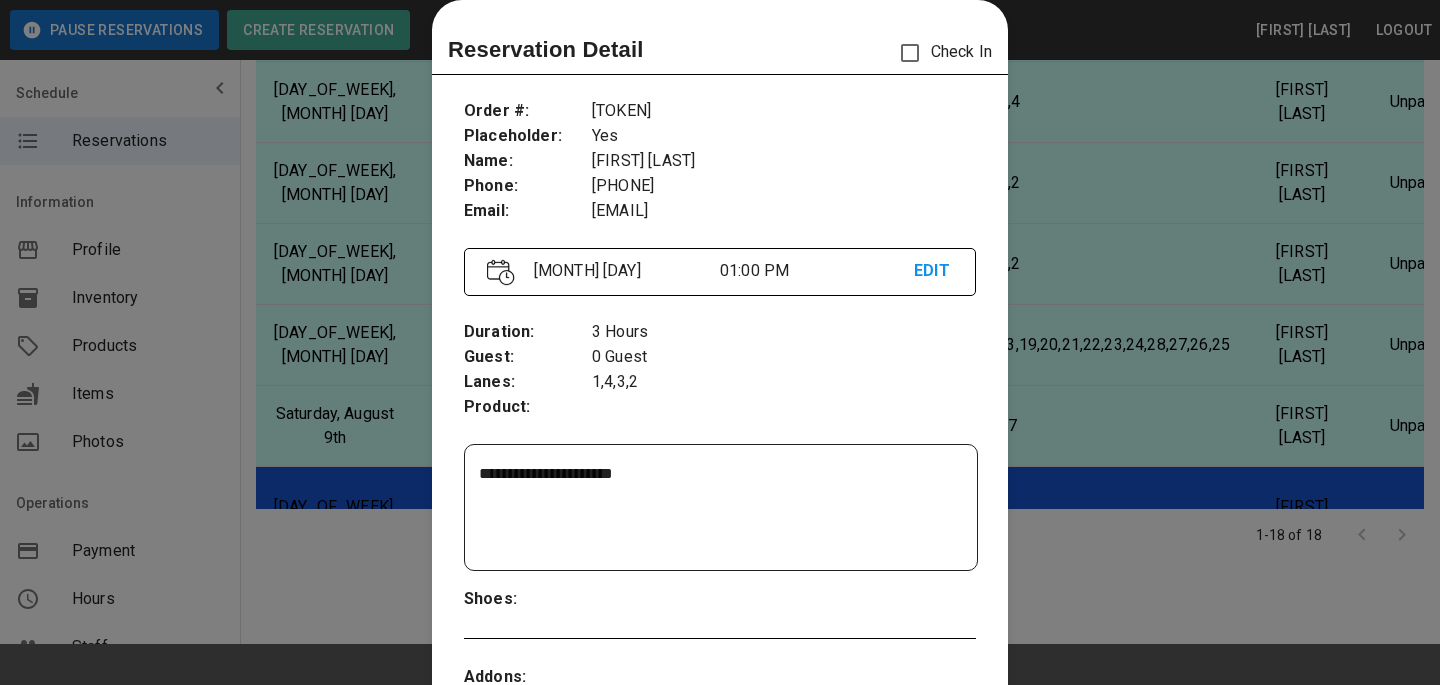 click at bounding box center (720, 342) 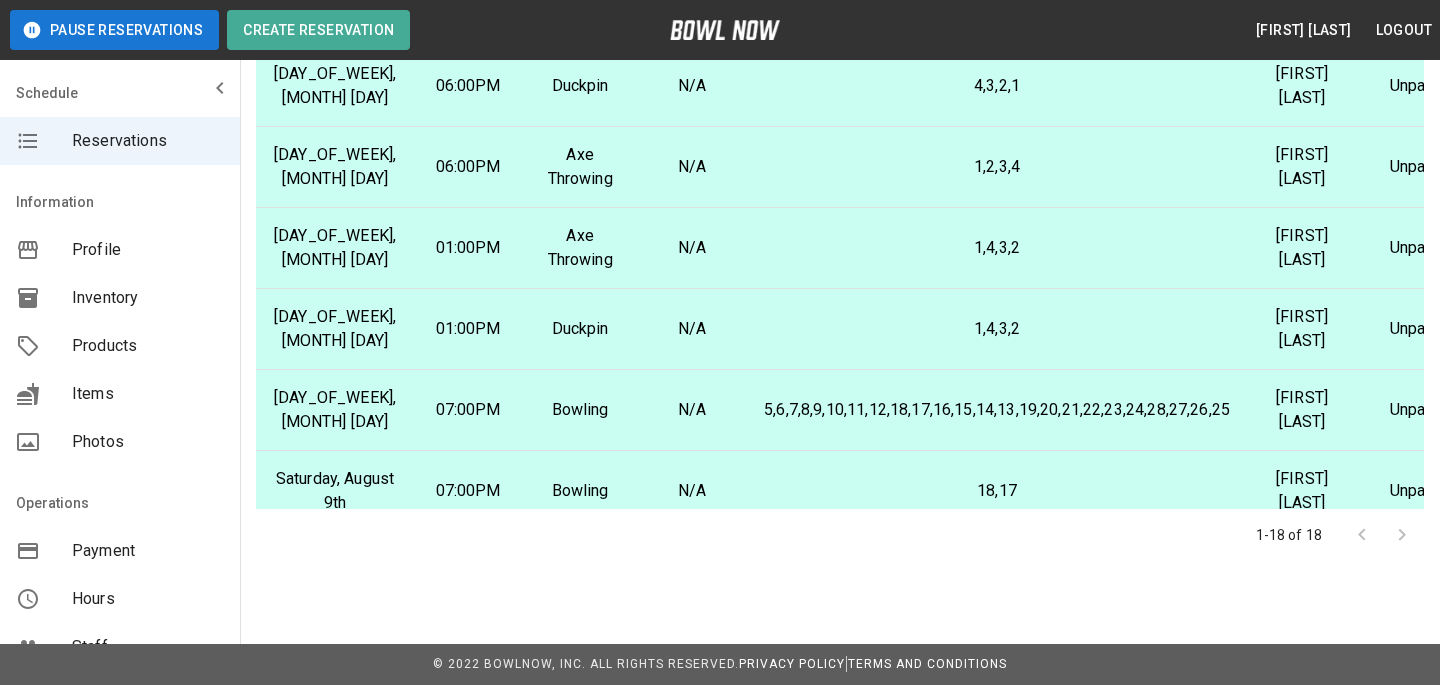 click on "1,4,3,2" at bounding box center [997, 248] 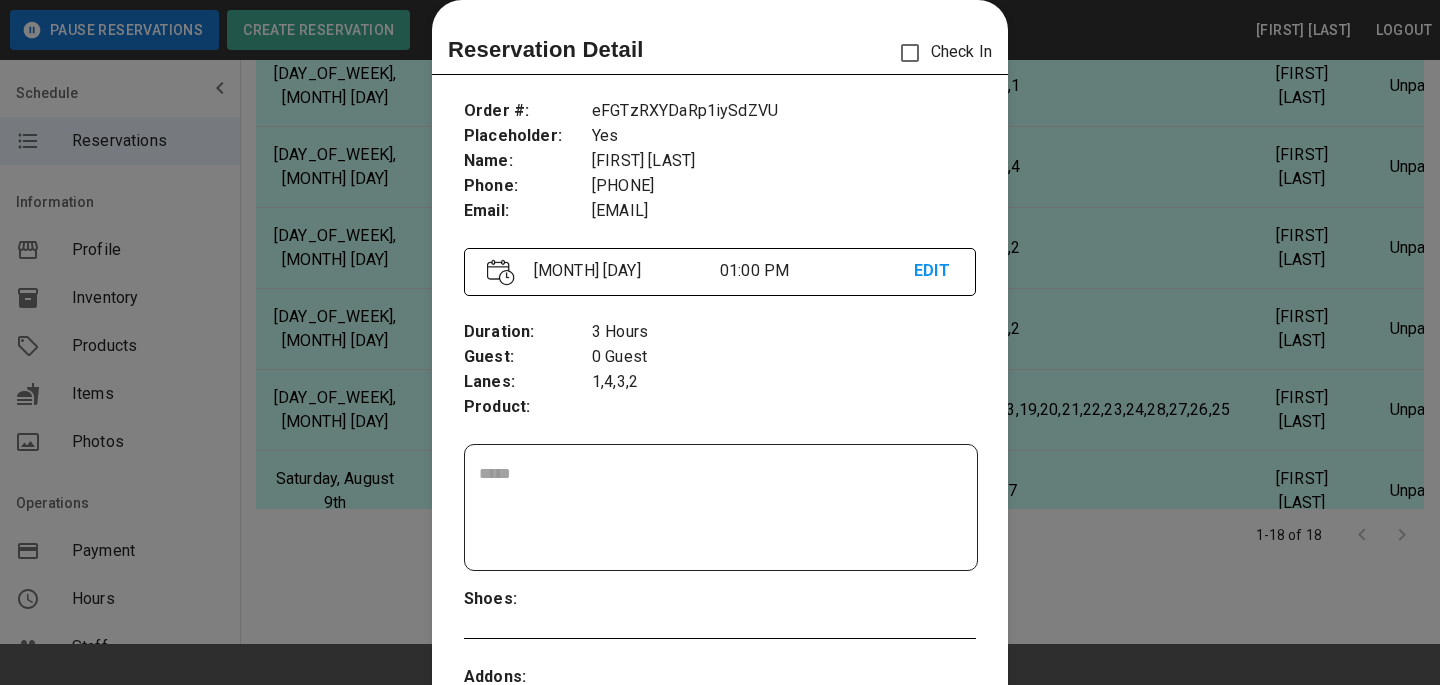 click at bounding box center (720, 342) 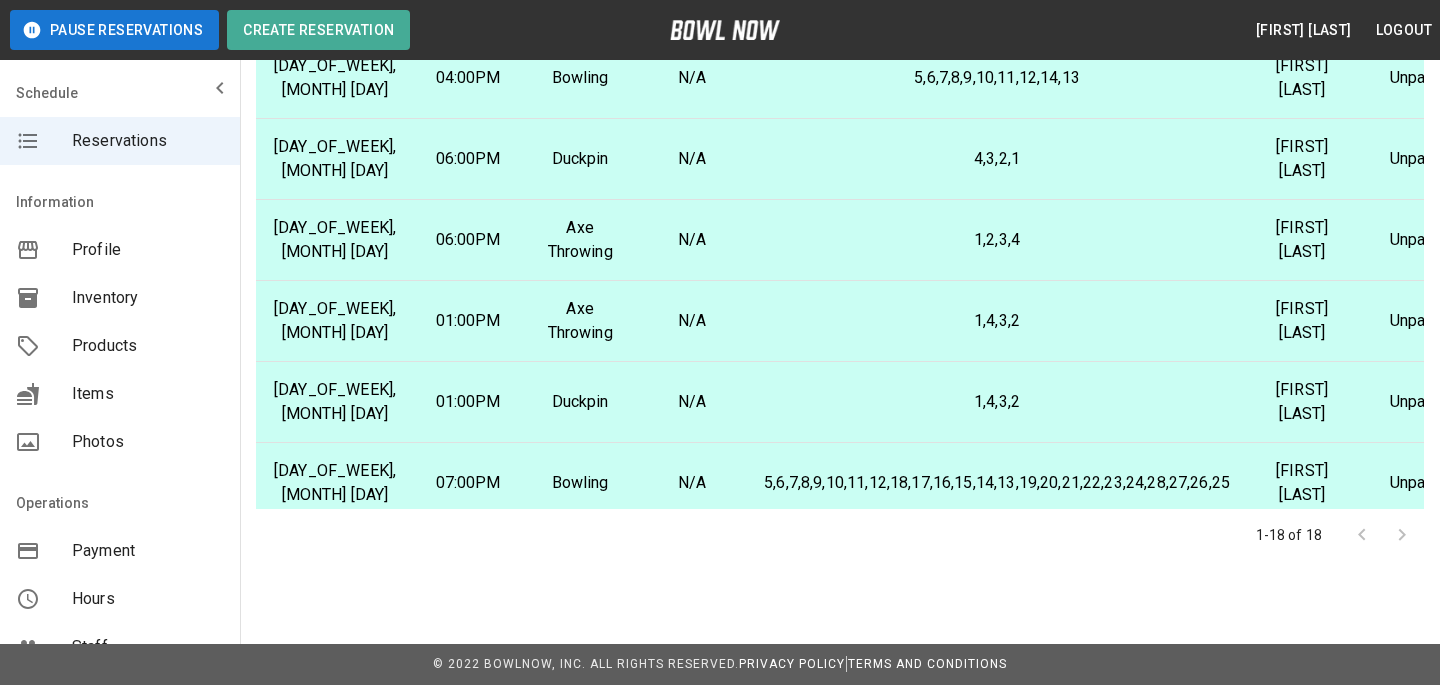 click on "1,2,3,4" at bounding box center [997, 240] 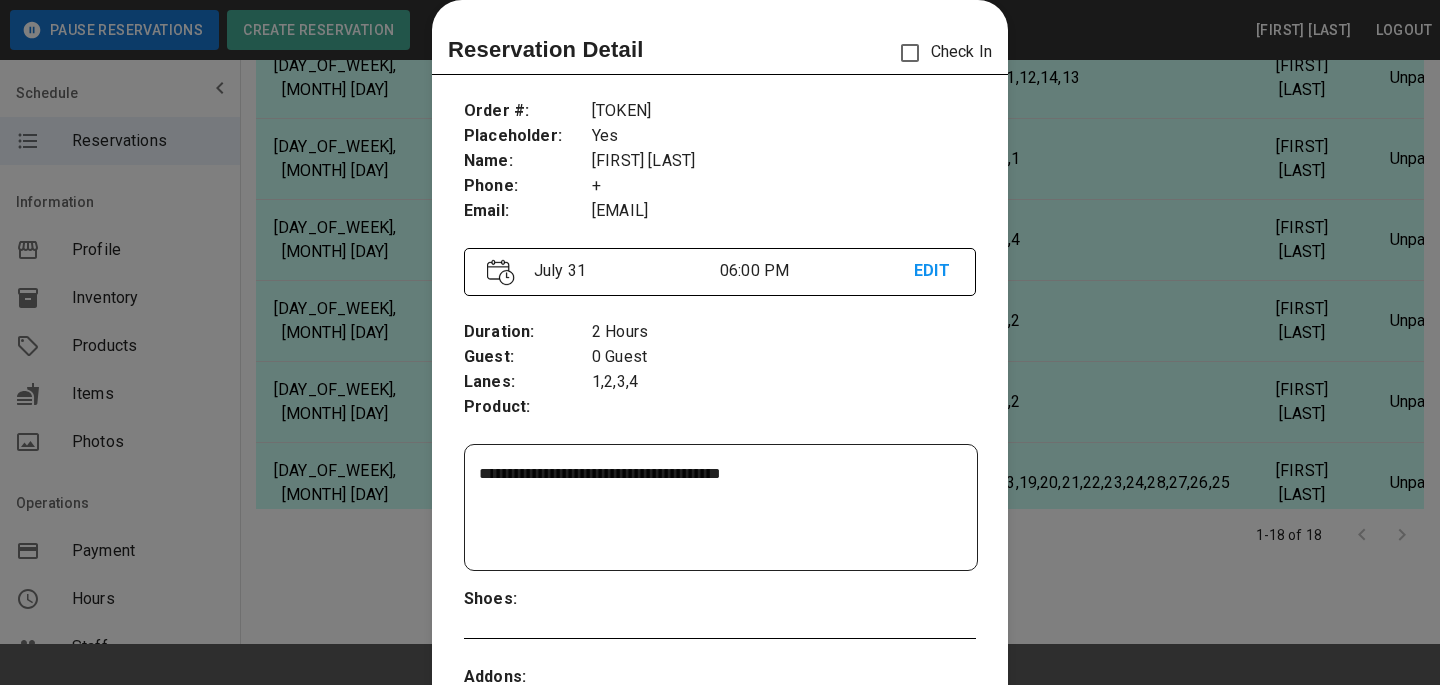 click at bounding box center [720, 342] 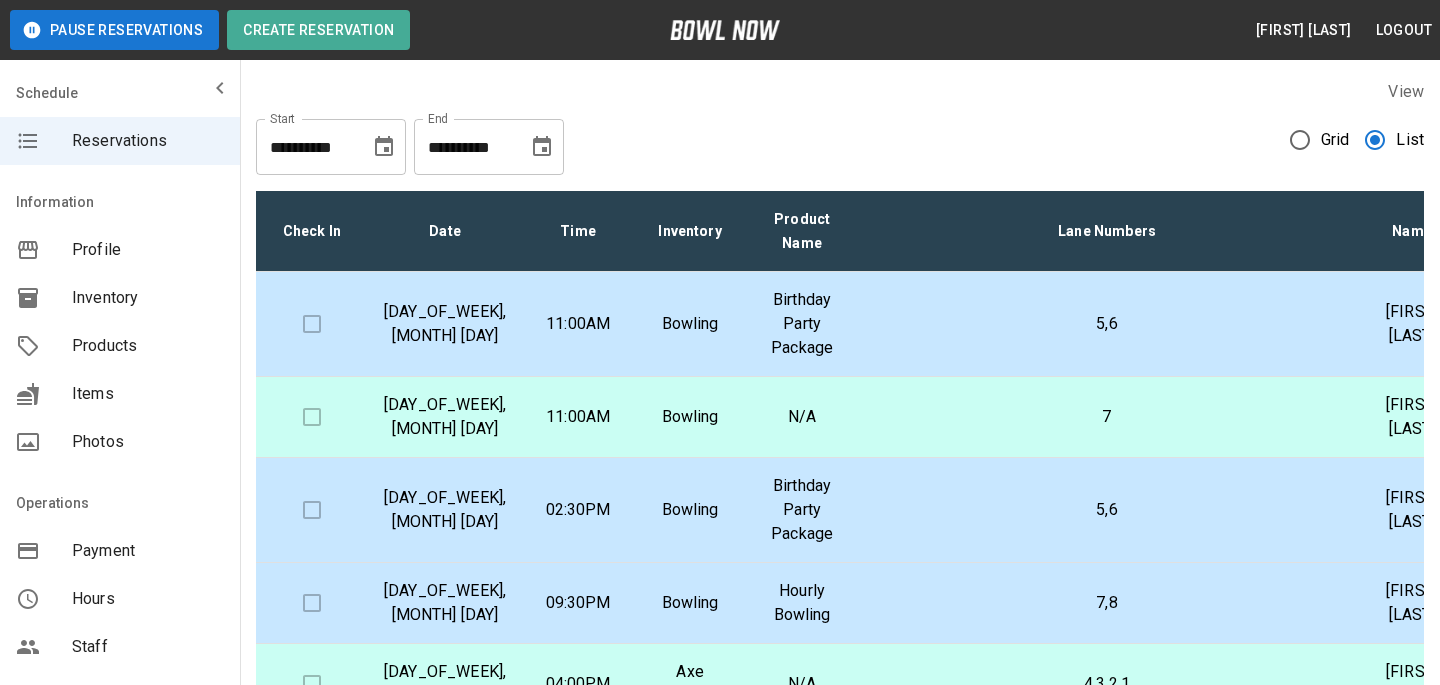 click on "Profile" at bounding box center [148, 250] 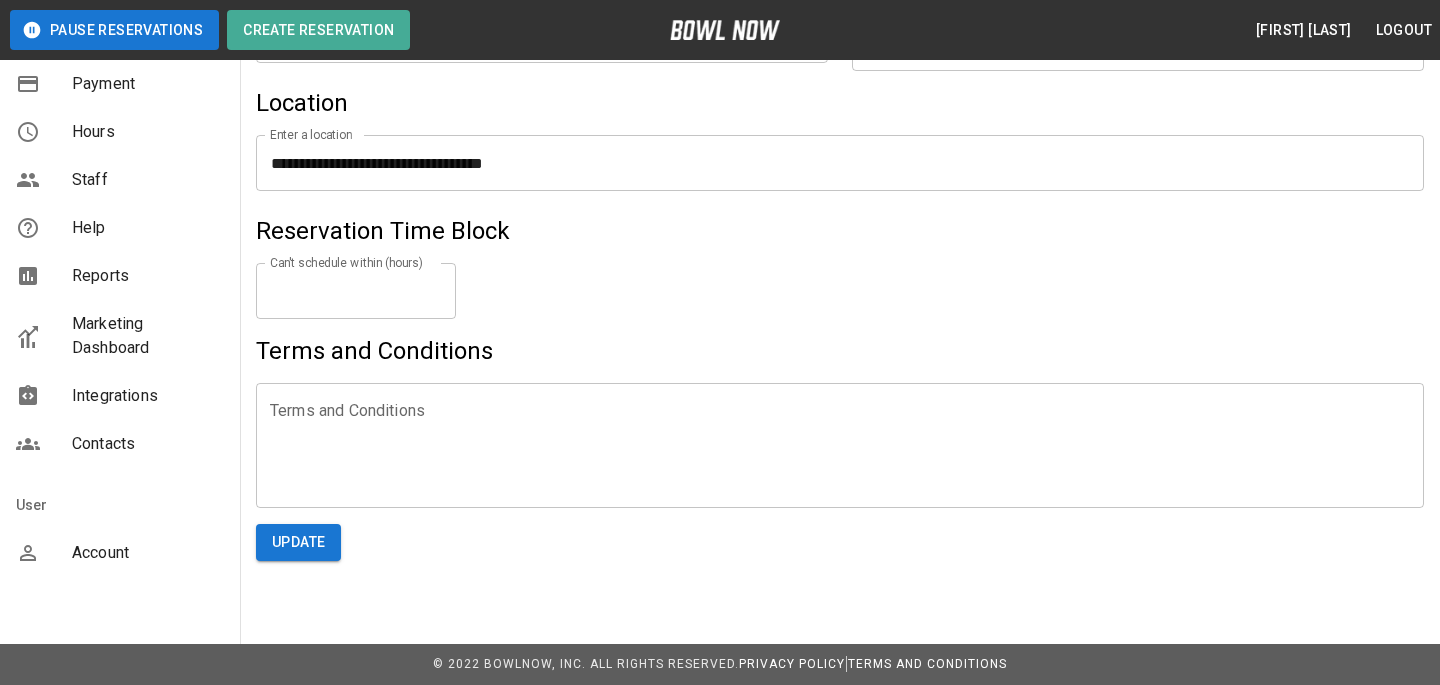 click on "Marketing Dashboard" at bounding box center (148, 336) 